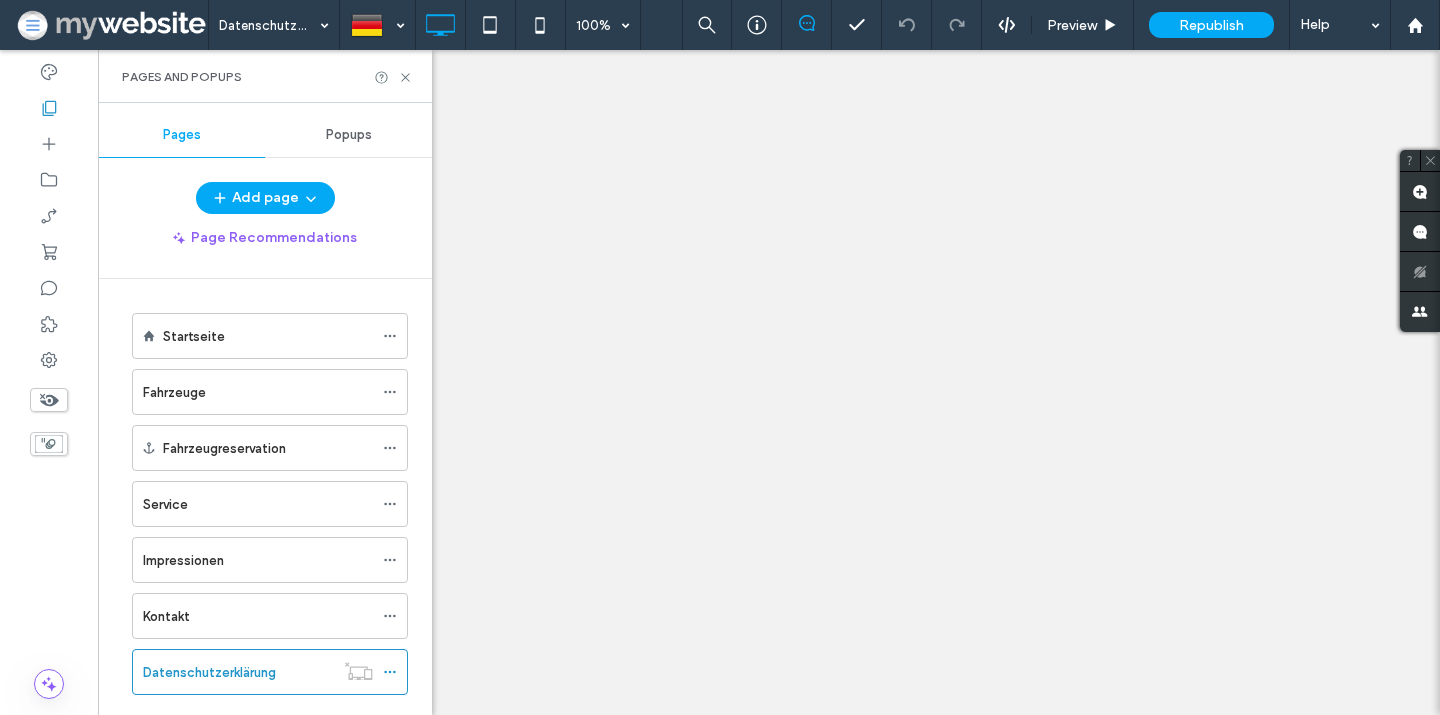 scroll, scrollTop: 0, scrollLeft: 0, axis: both 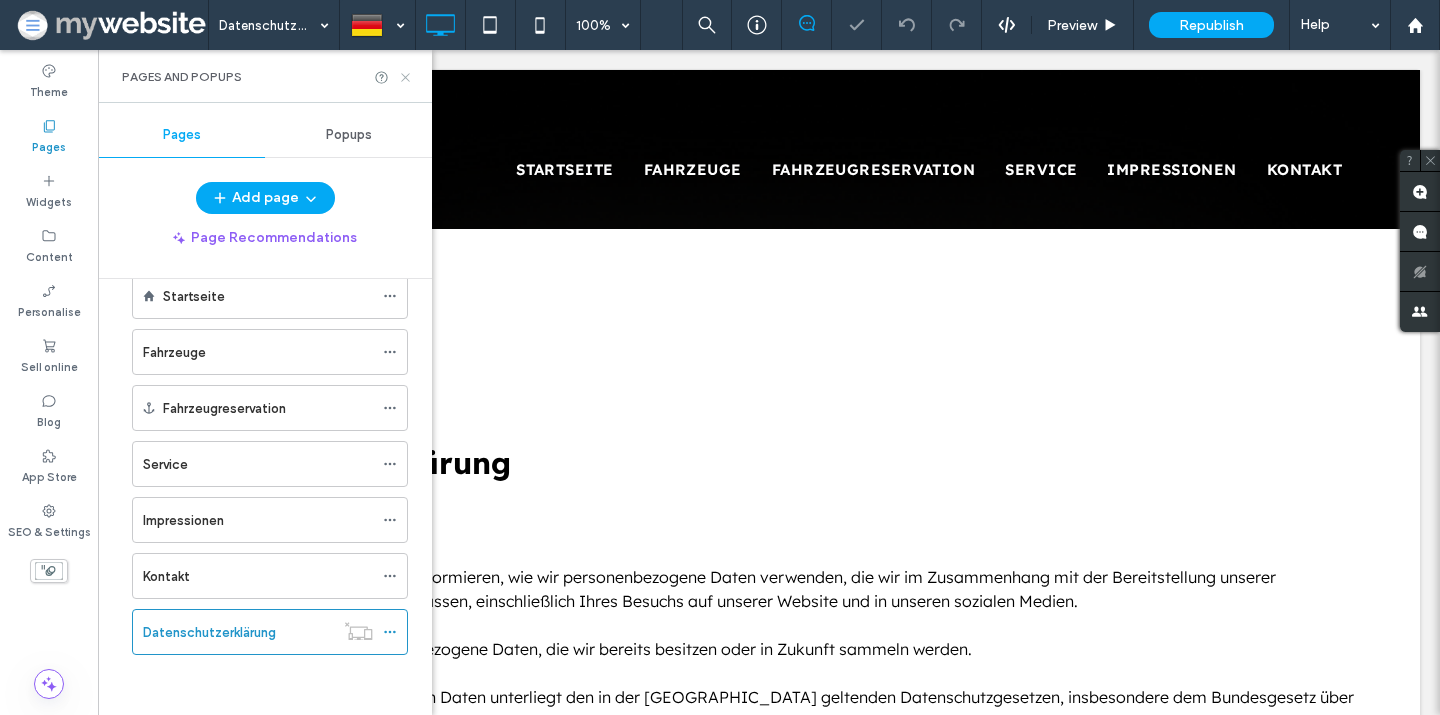 click 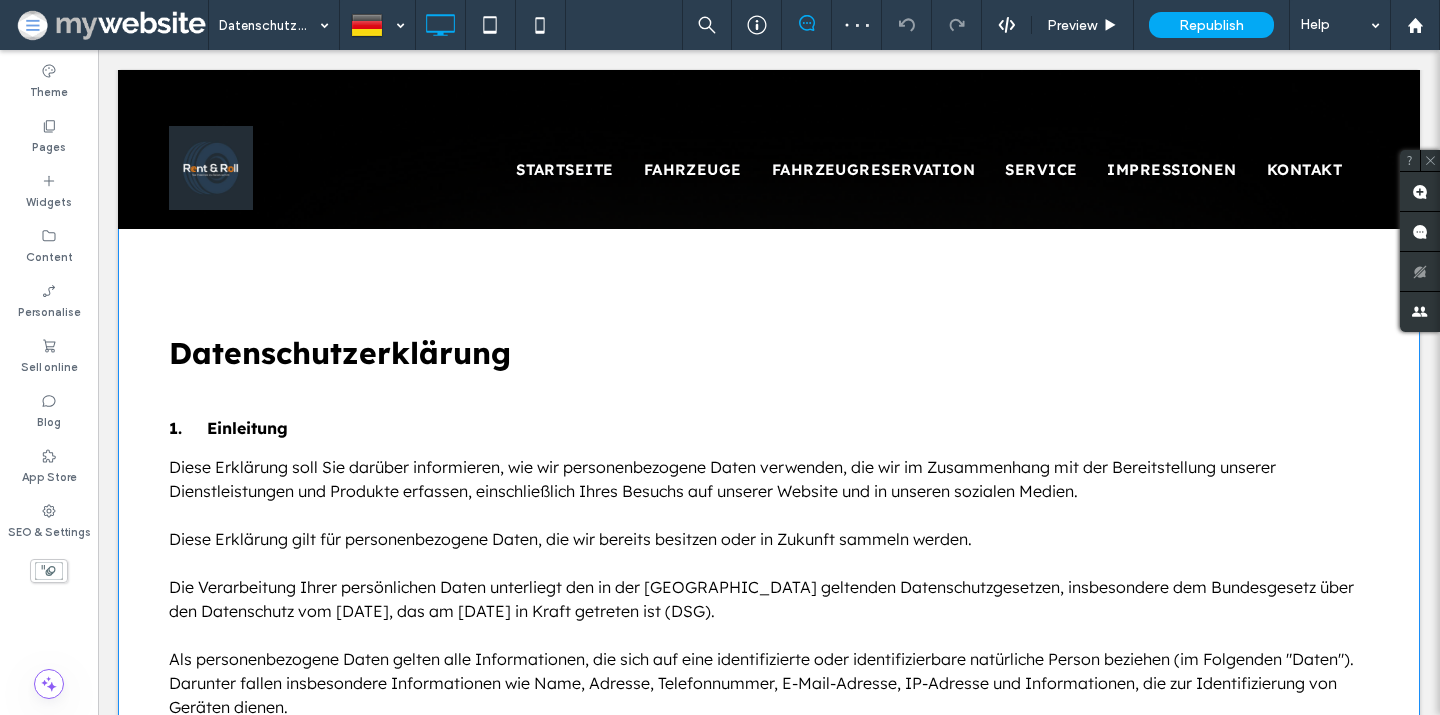 scroll, scrollTop: 0, scrollLeft: 0, axis: both 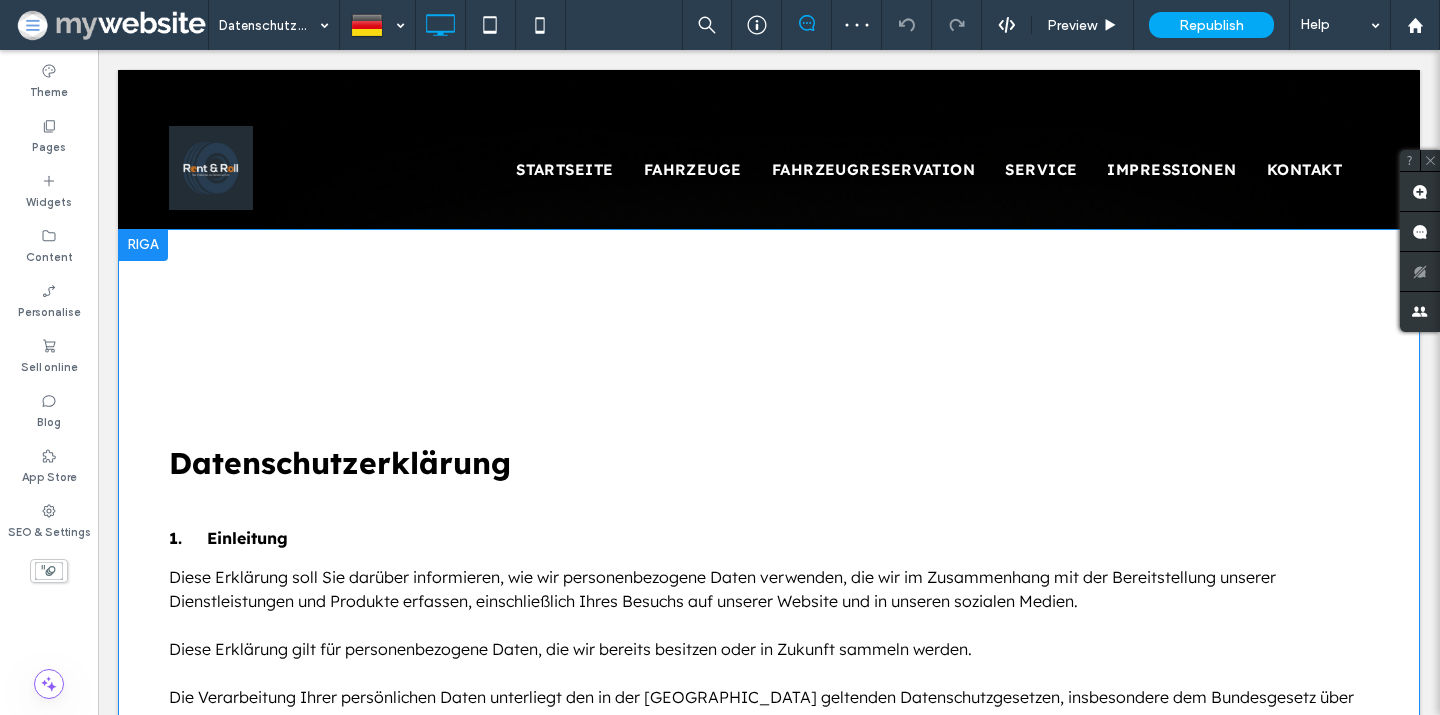 click at bounding box center [143, 245] 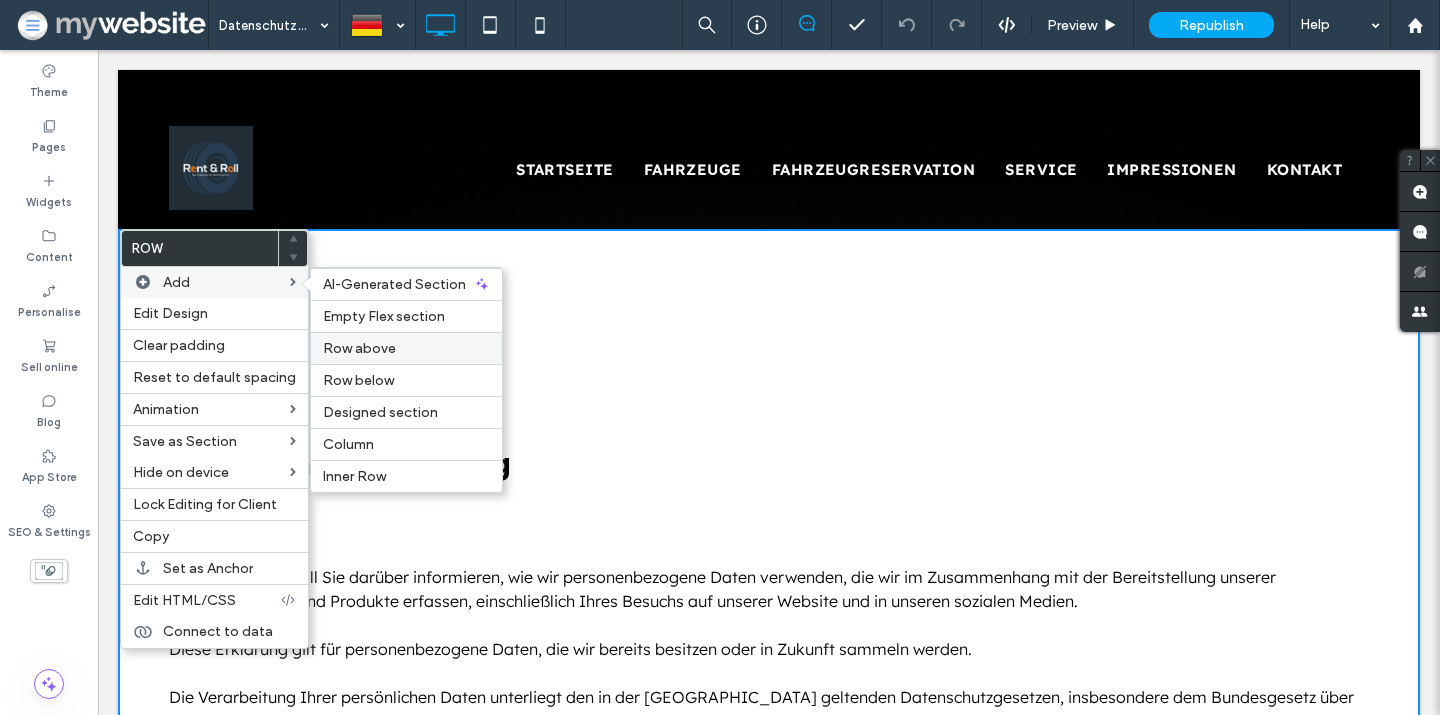 click on "Row above" at bounding box center (359, 348) 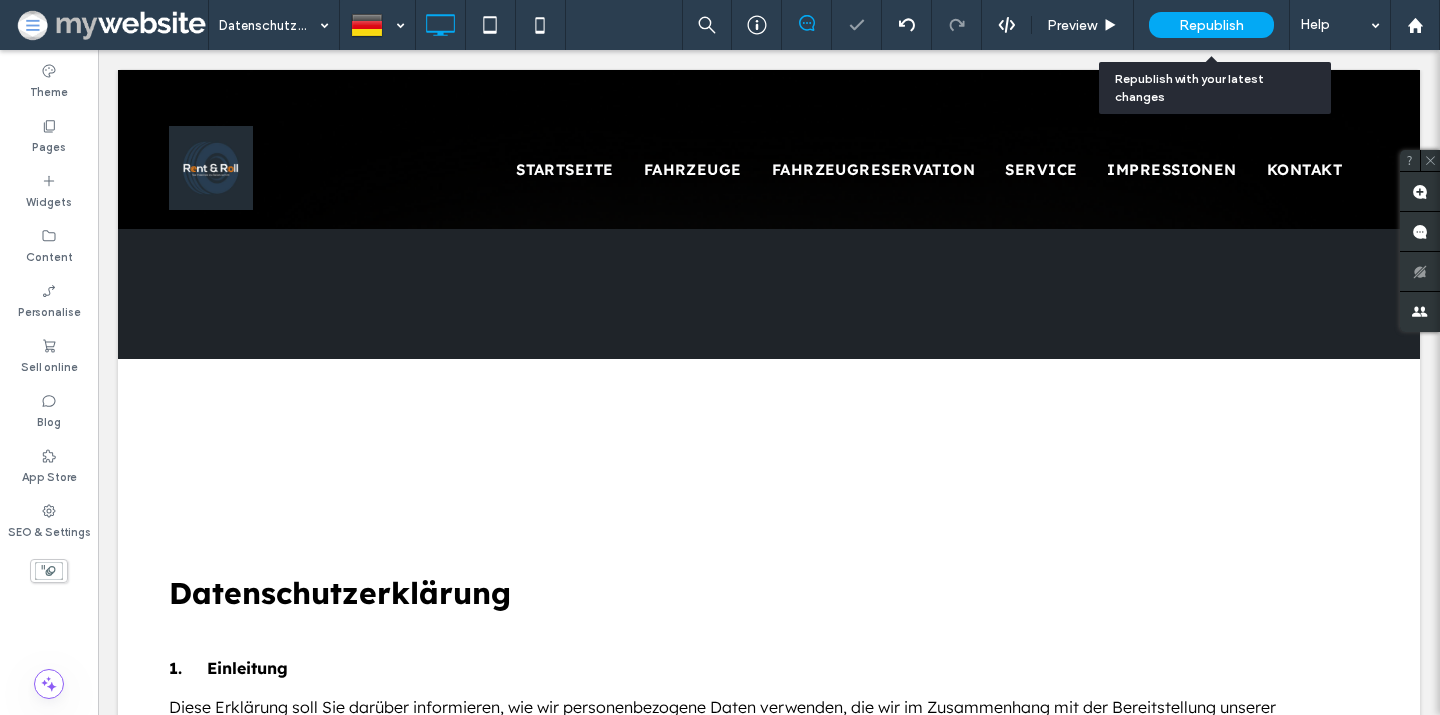 click on "Republish" at bounding box center (1211, 25) 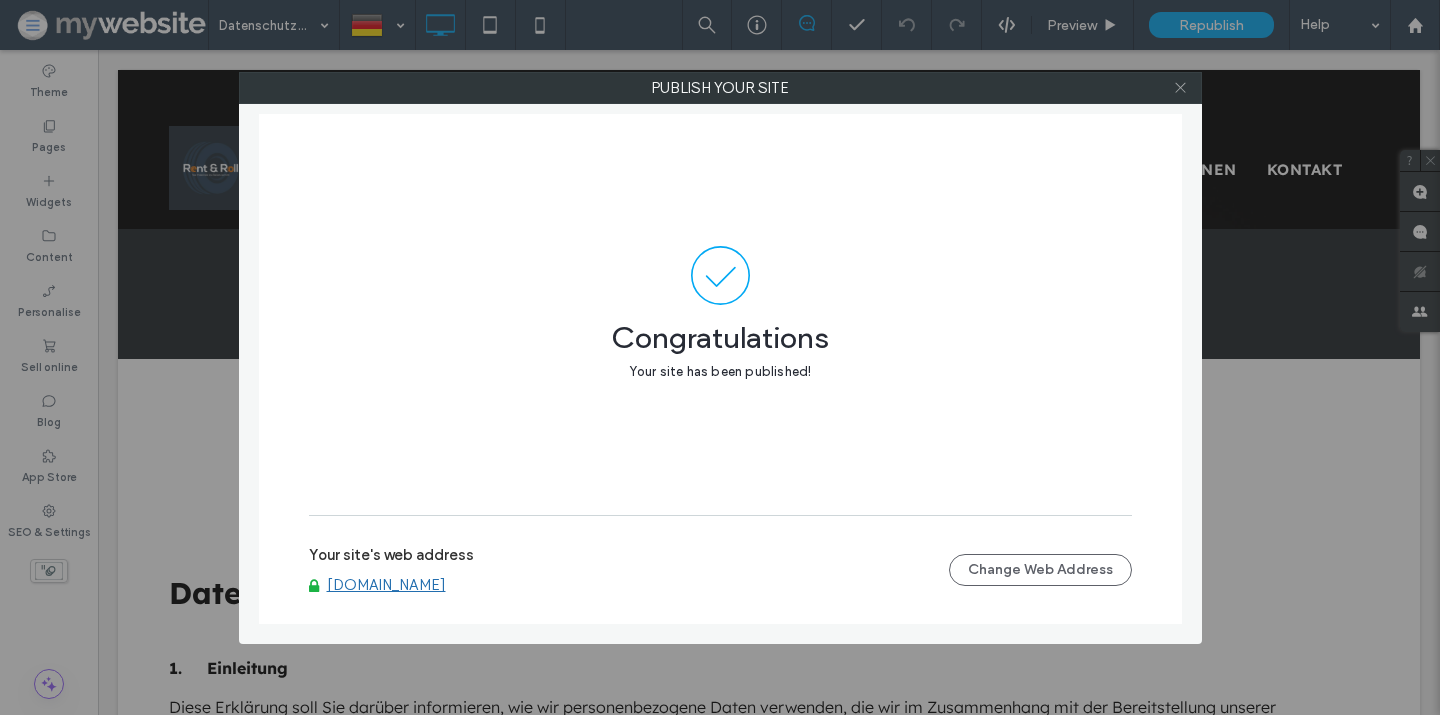 click 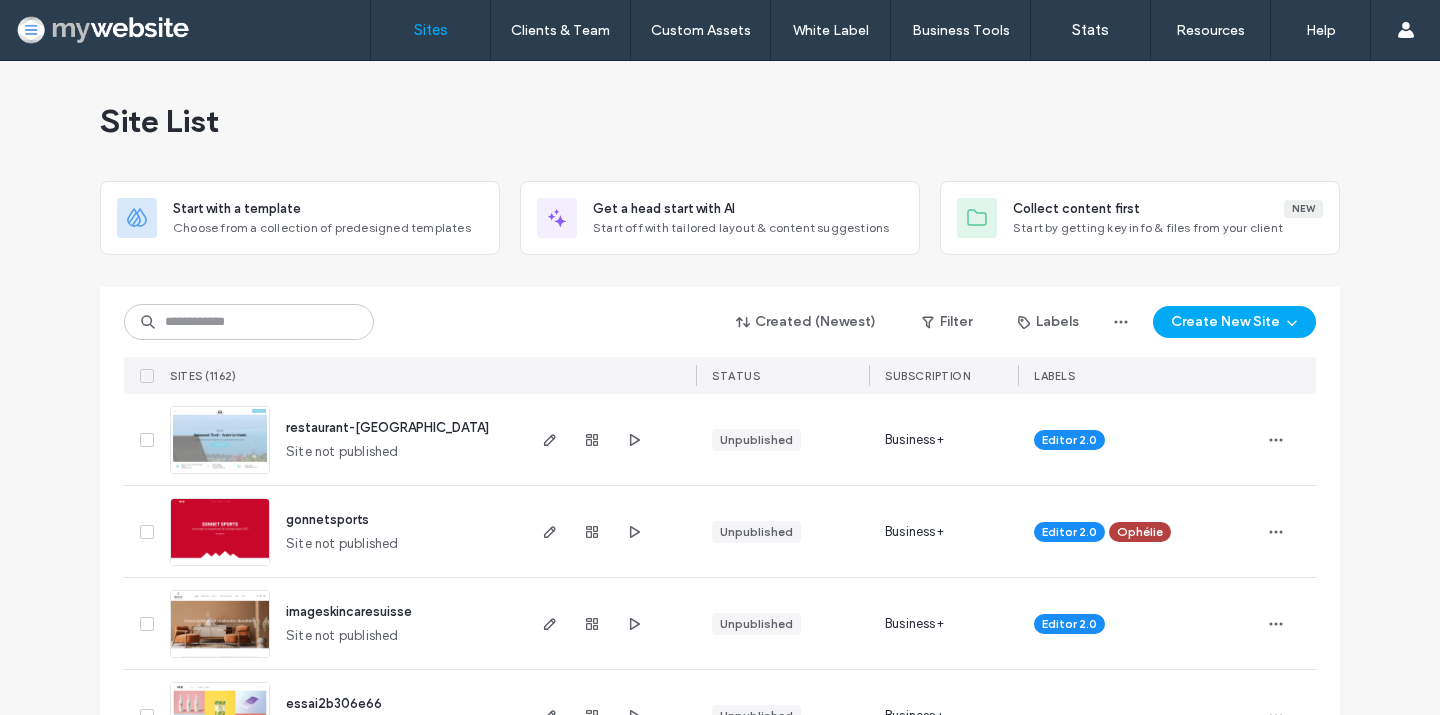 scroll, scrollTop: 0, scrollLeft: 0, axis: both 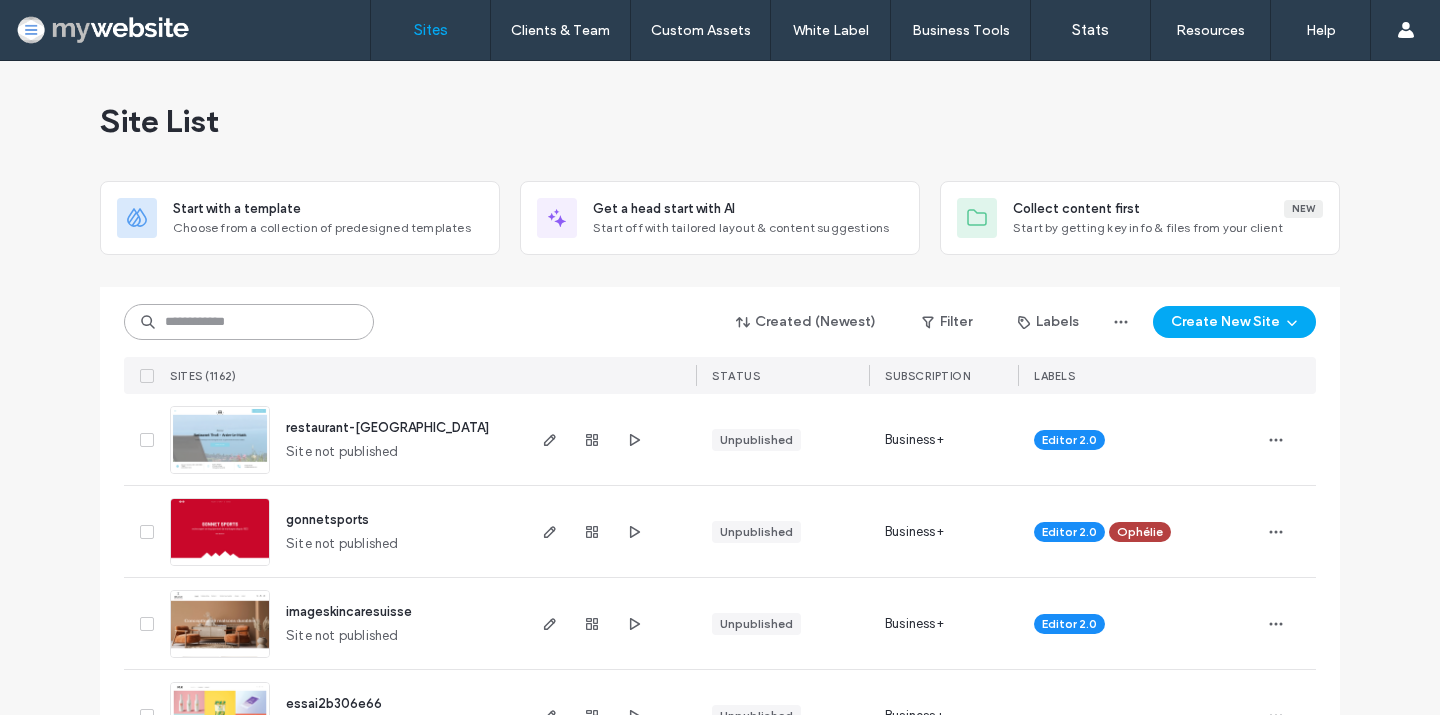 click at bounding box center (249, 322) 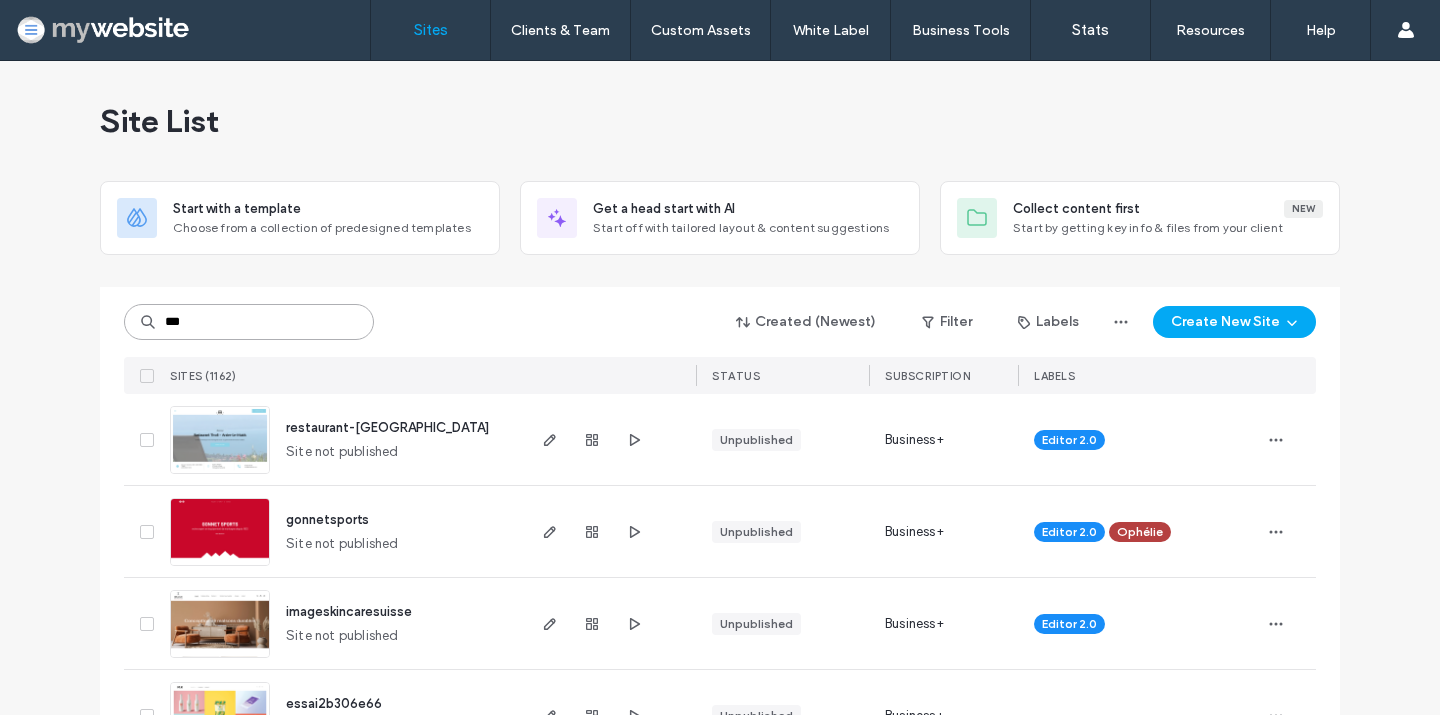 type on "***" 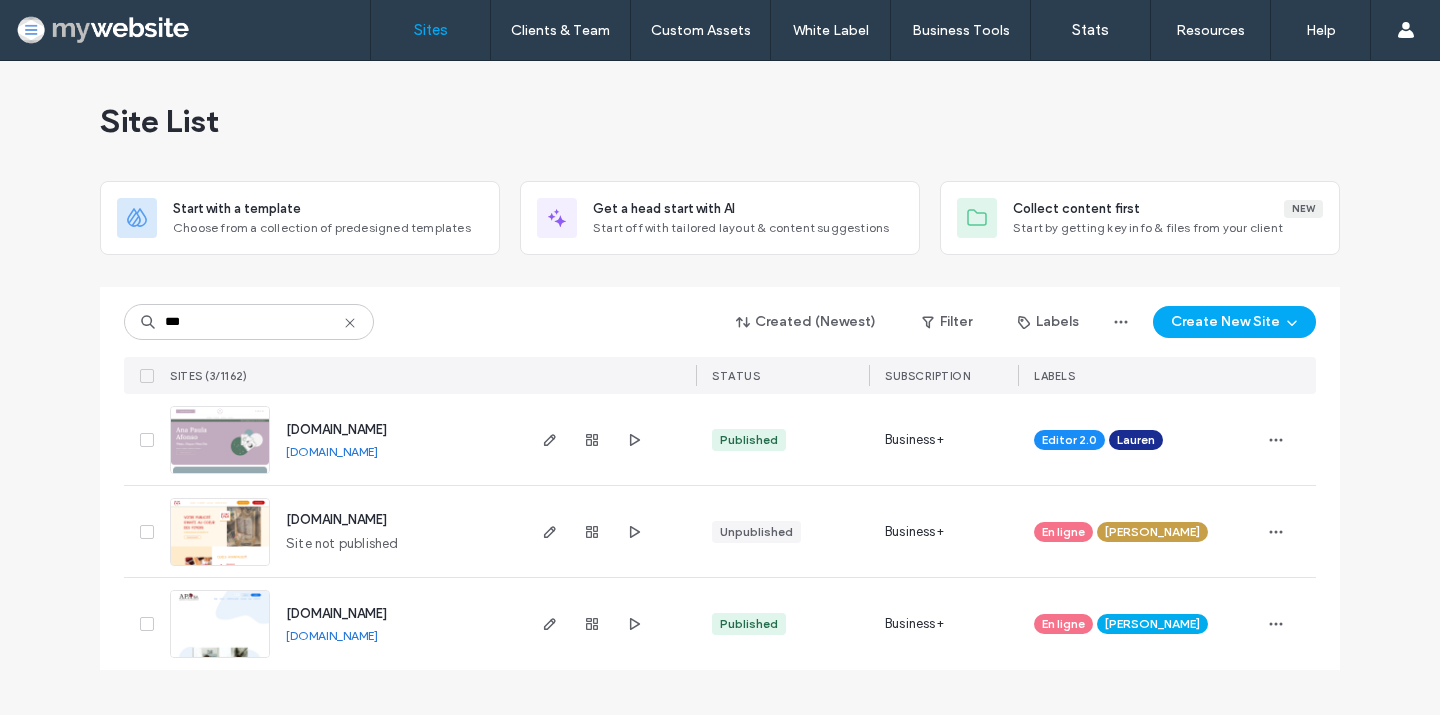 click on "www.apasolutions.ch" at bounding box center [336, 613] 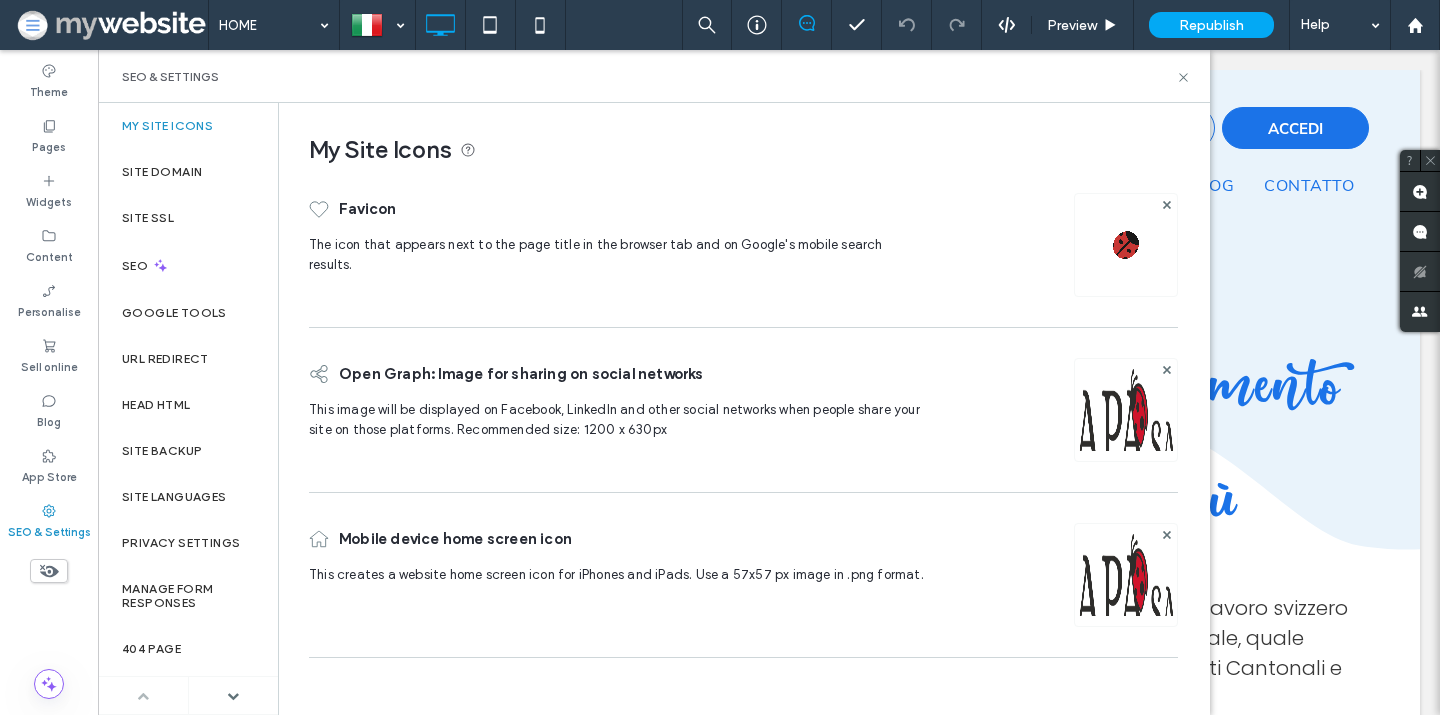 scroll, scrollTop: 0, scrollLeft: 0, axis: both 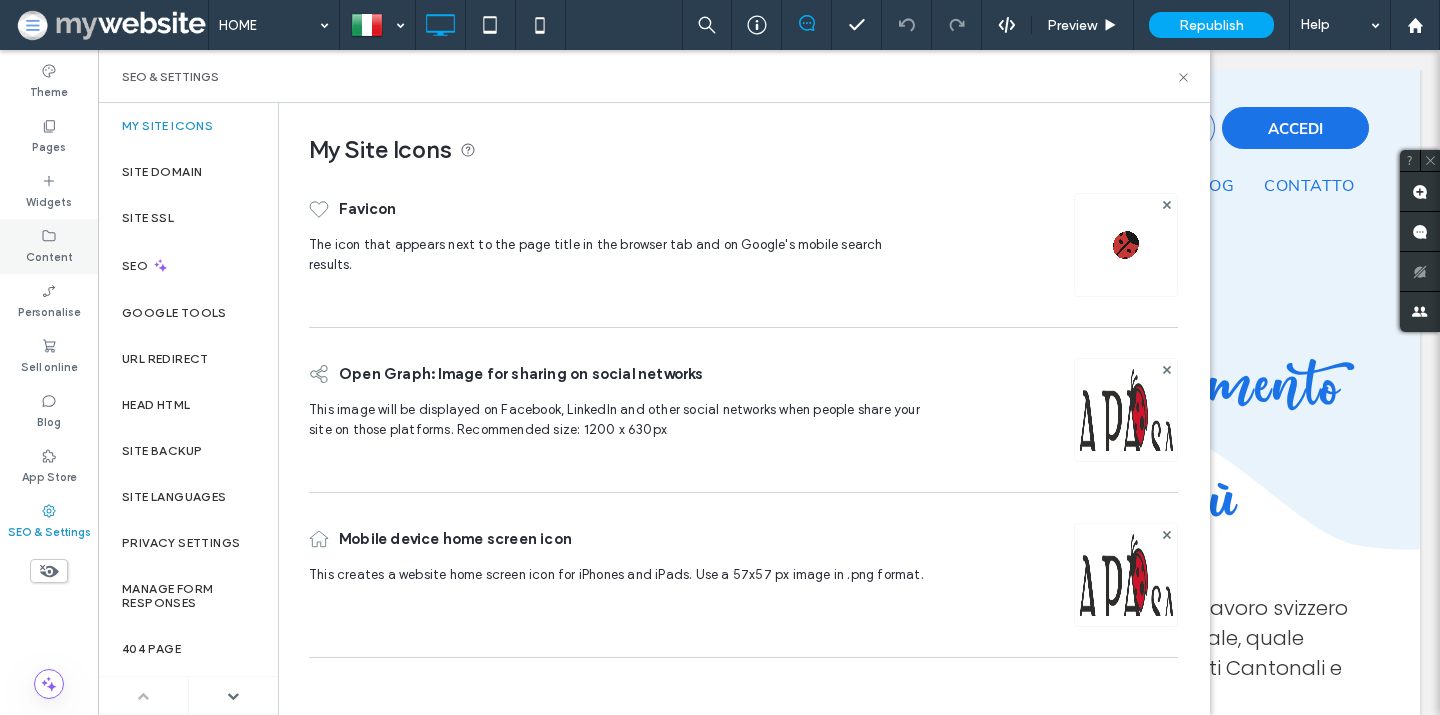 click on "Content" at bounding box center [49, 255] 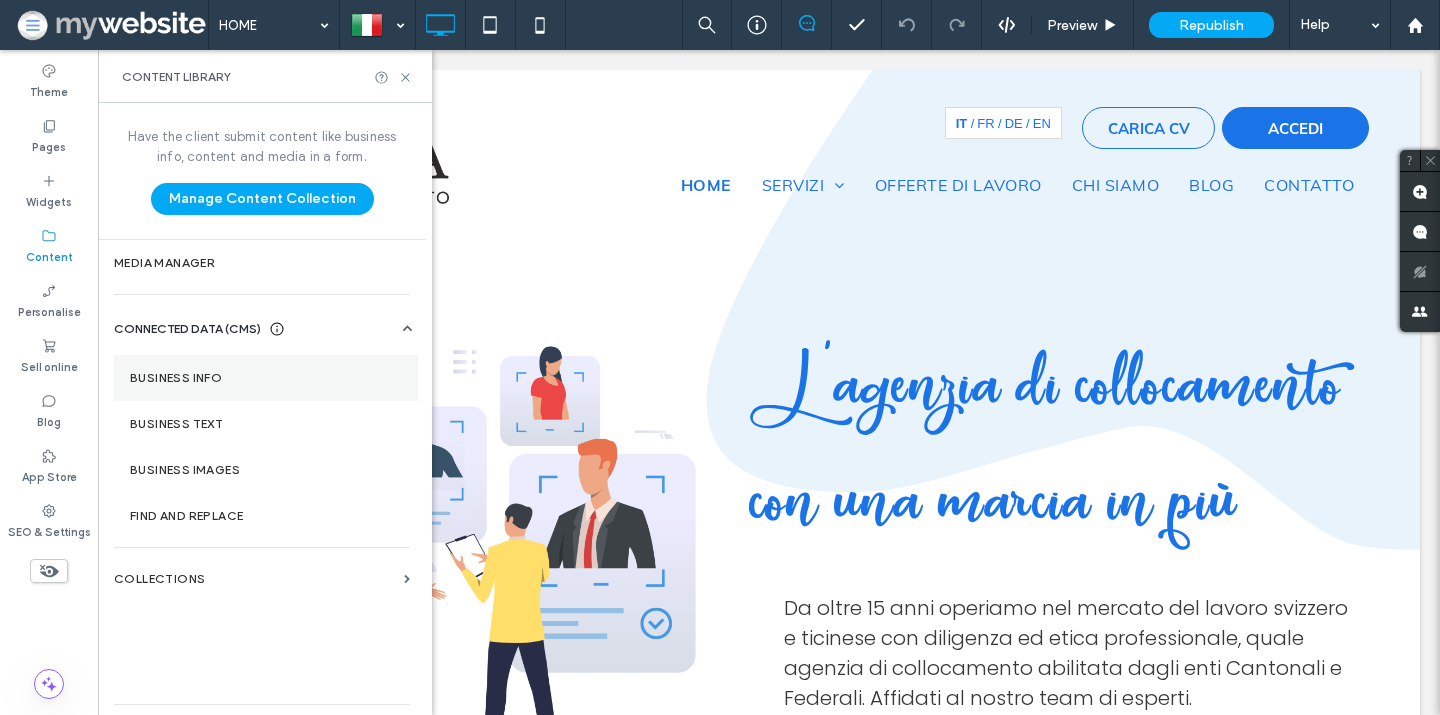 click on "Business info" at bounding box center [266, 378] 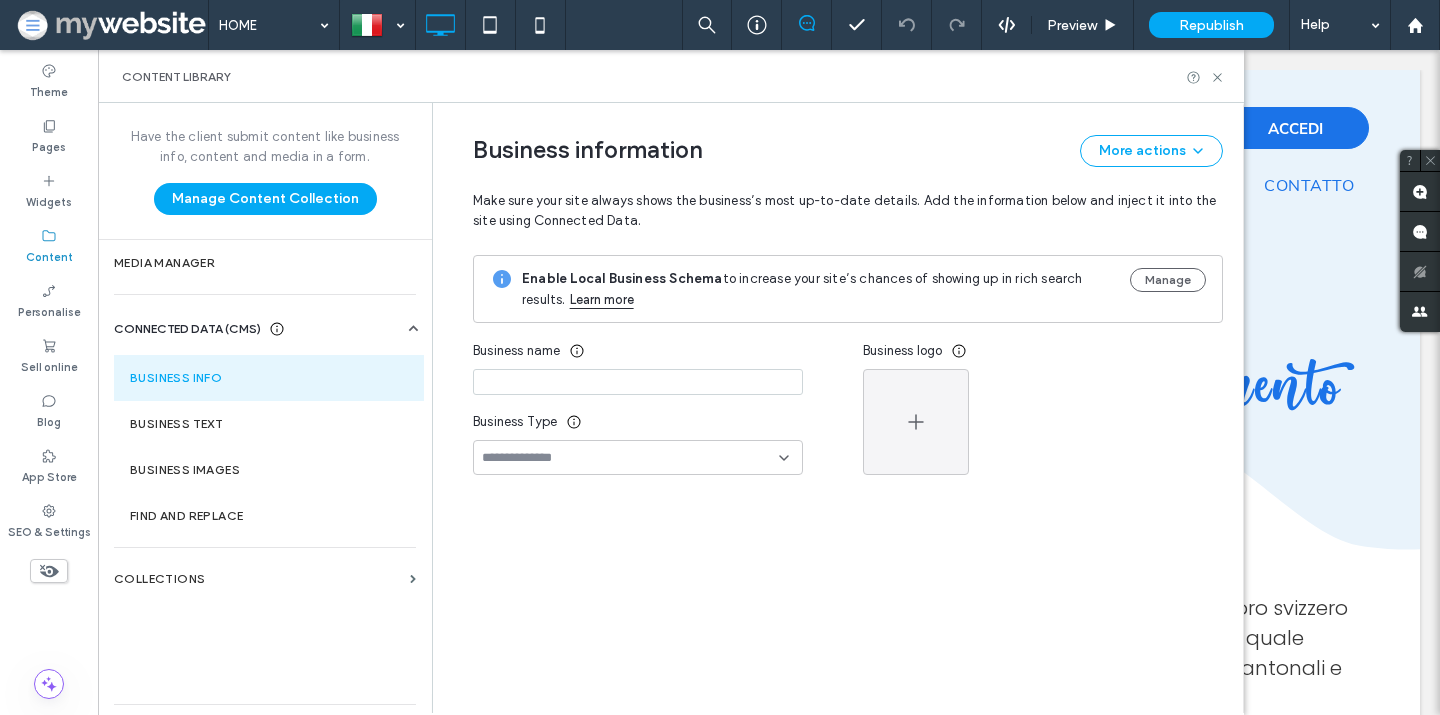 type on "**********" 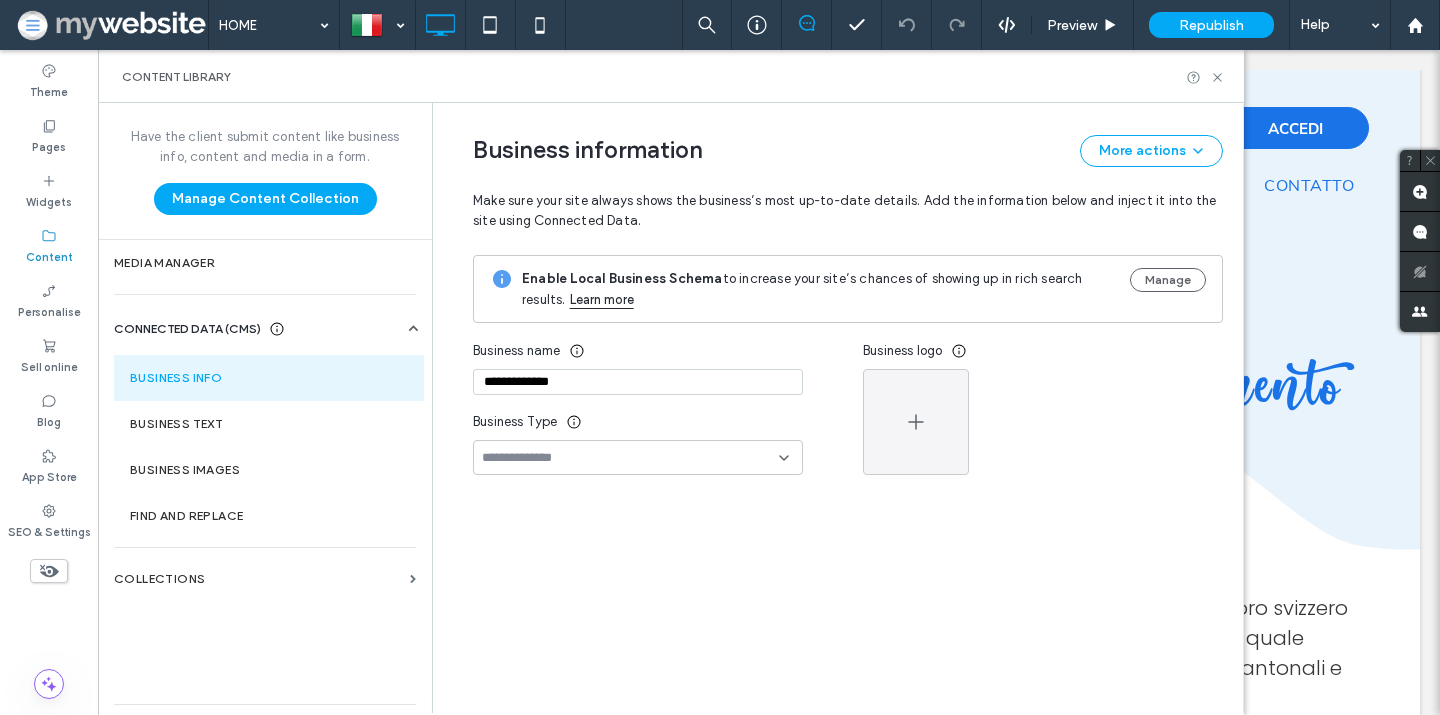 scroll, scrollTop: 51, scrollLeft: 0, axis: vertical 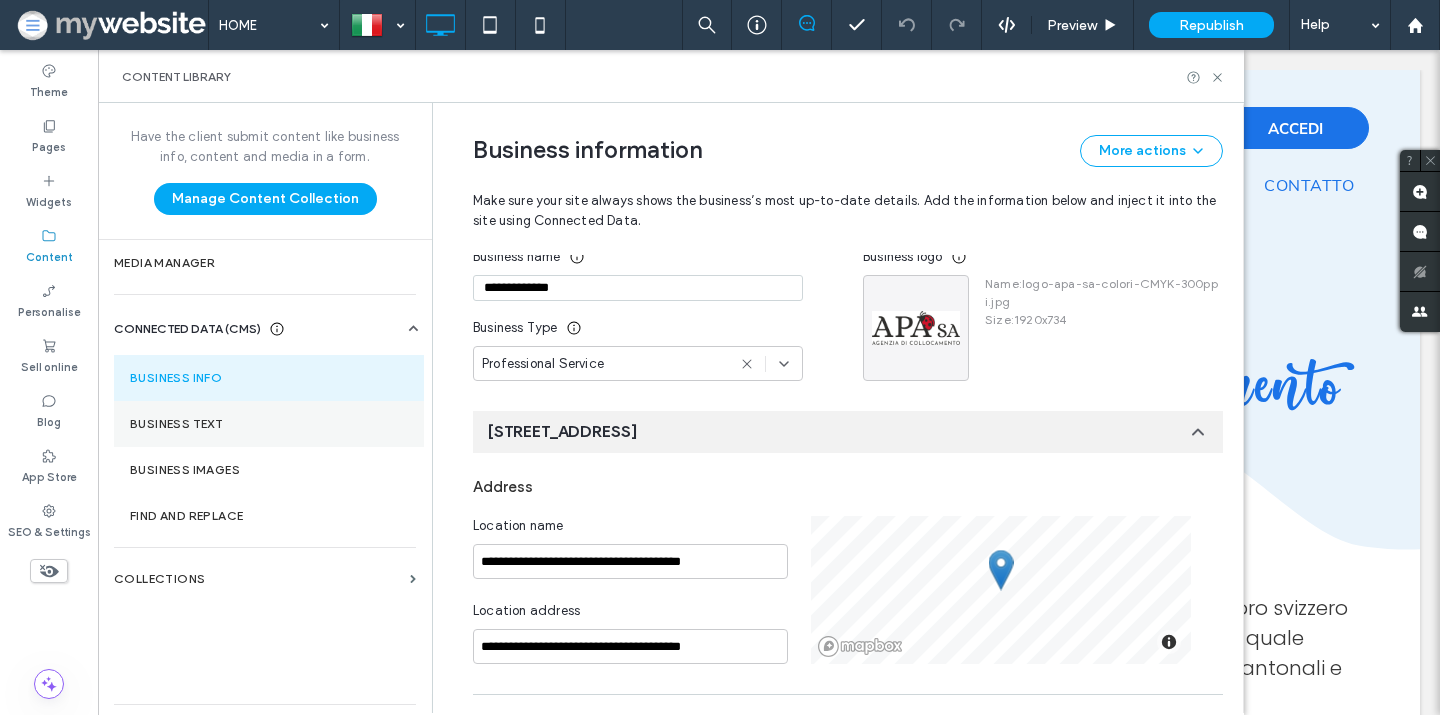 click on "Business Text" at bounding box center (269, 424) 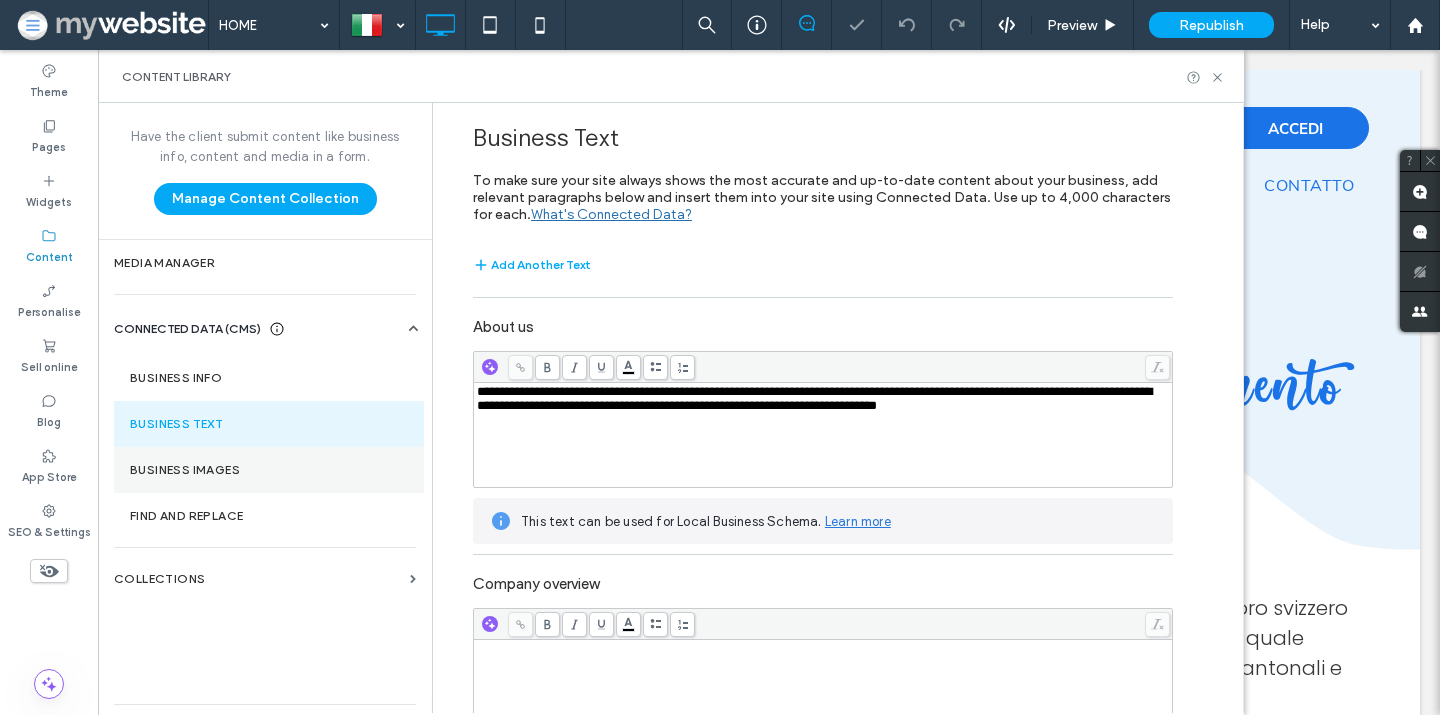 click on "Business Images" at bounding box center (269, 470) 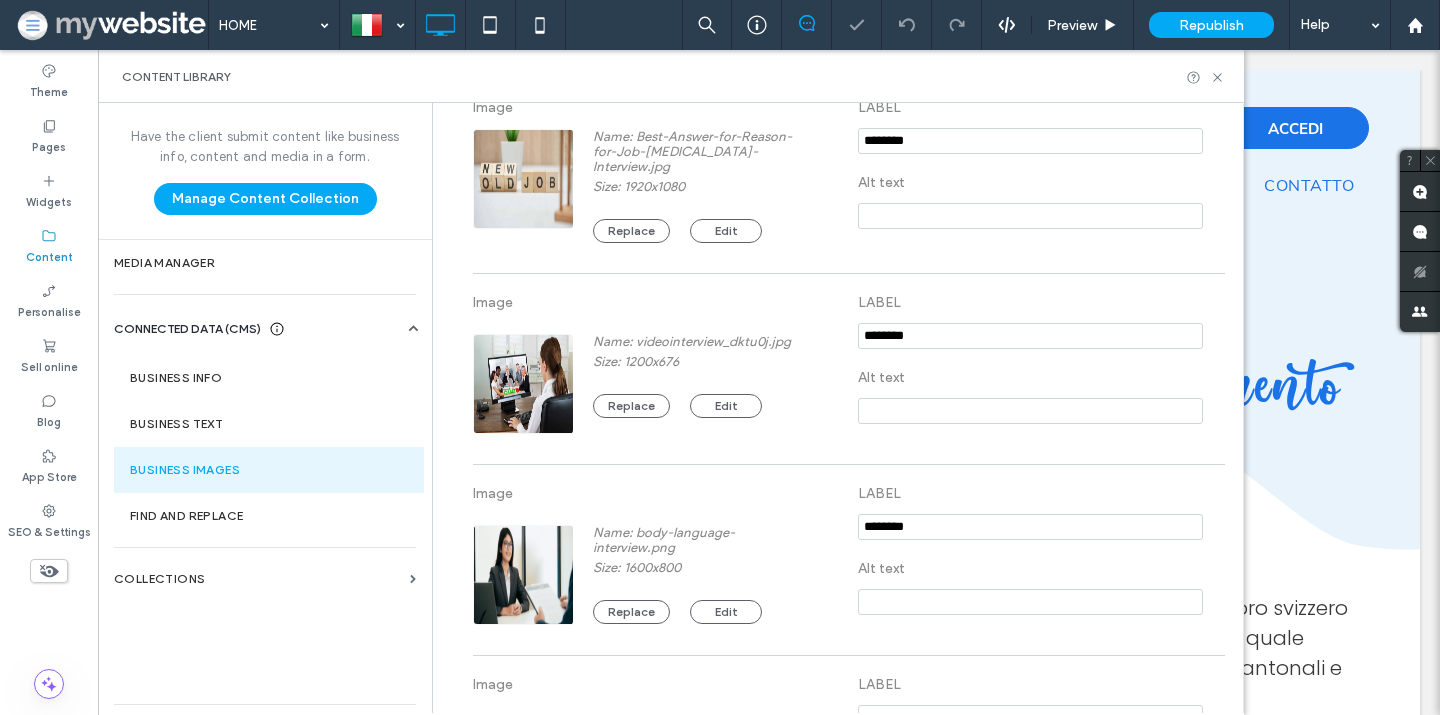 scroll, scrollTop: 595, scrollLeft: 0, axis: vertical 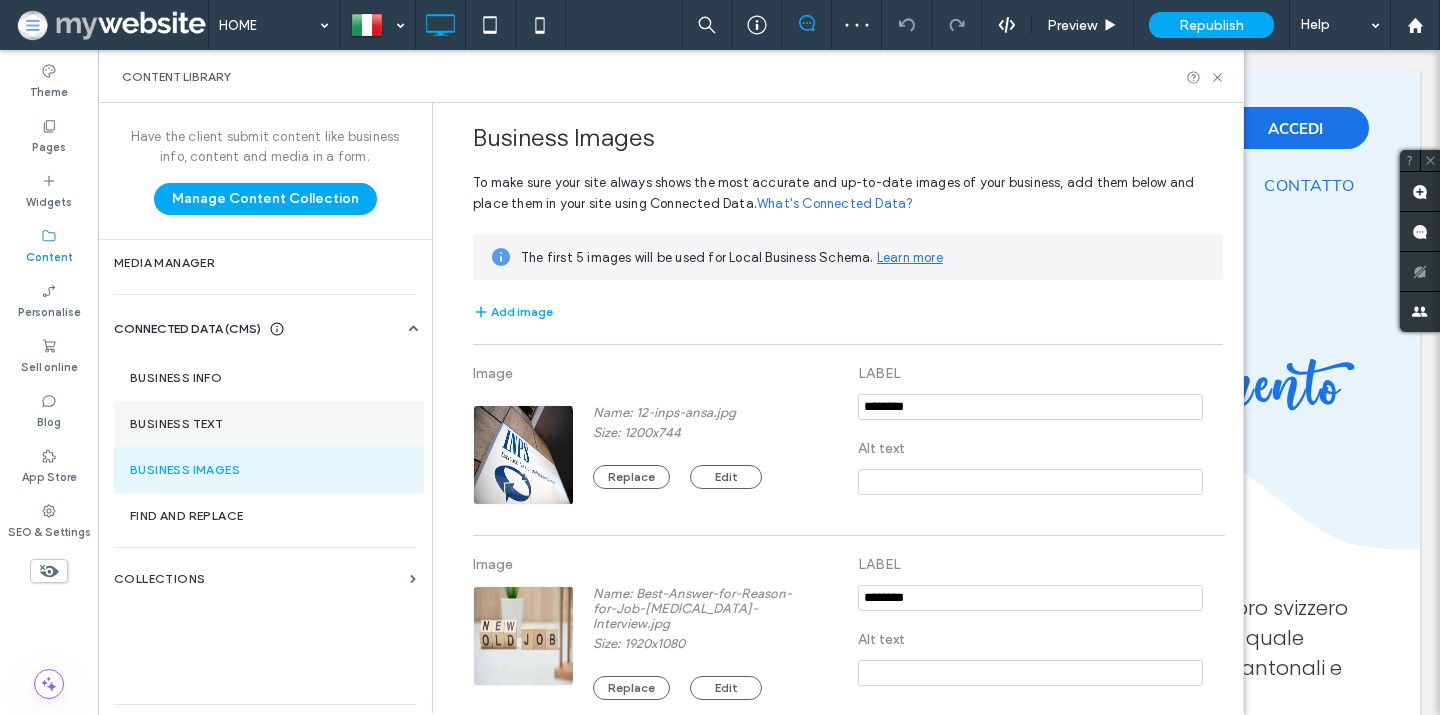 click on "Business Text" at bounding box center [269, 424] 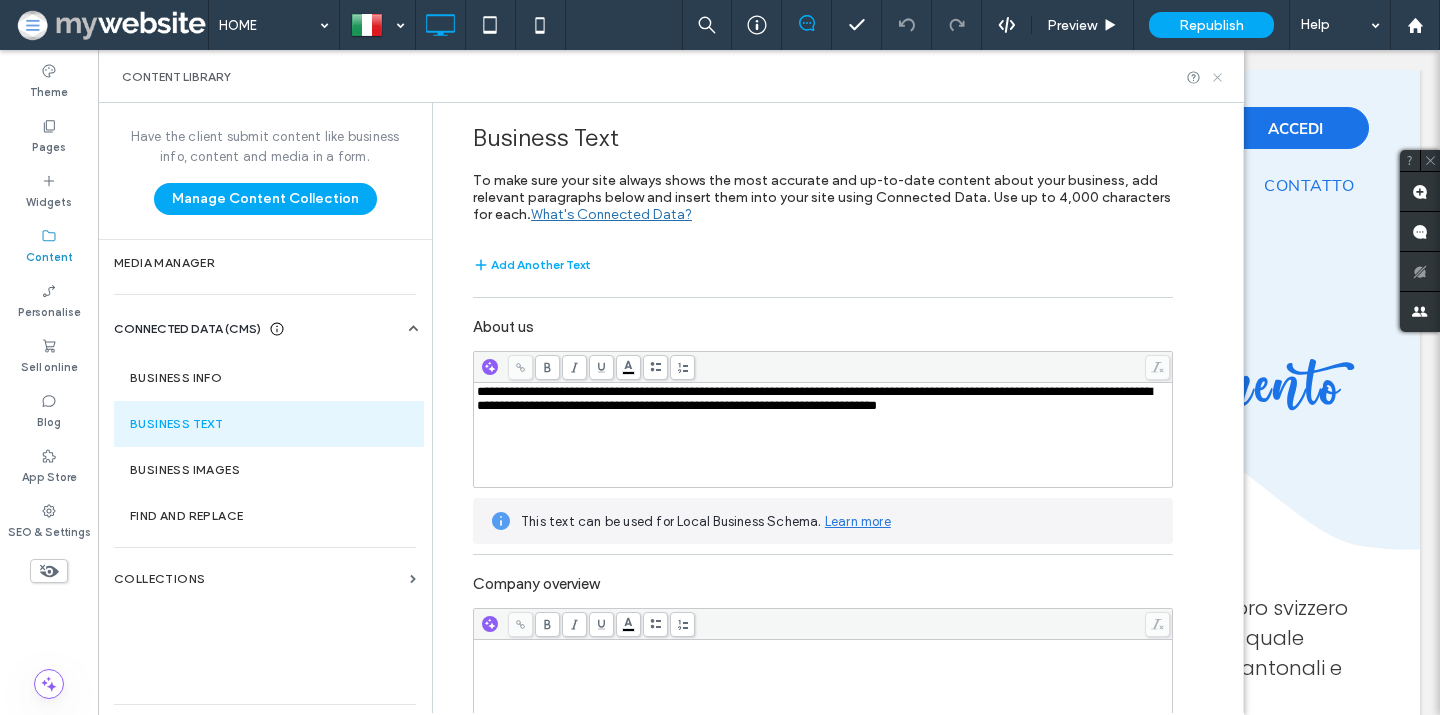 click 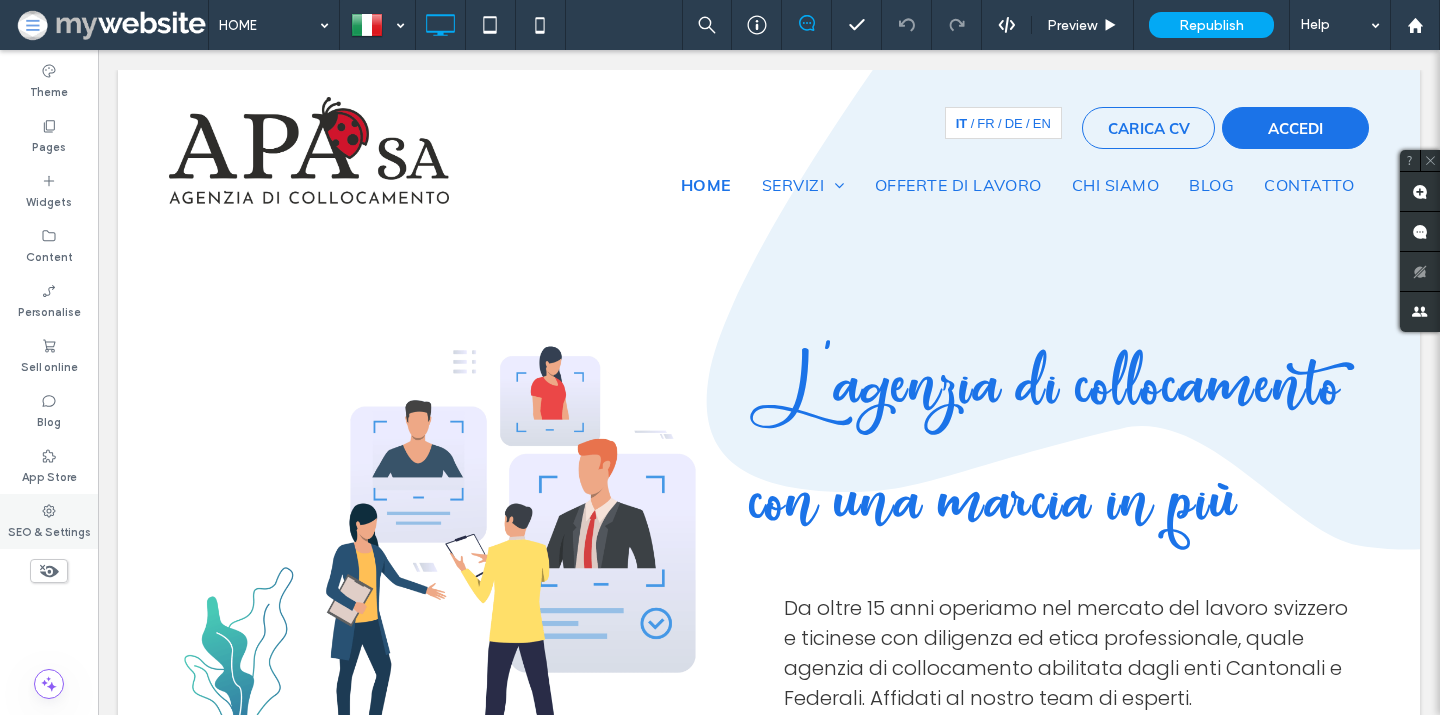 click on "SEO & Settings" at bounding box center [49, 521] 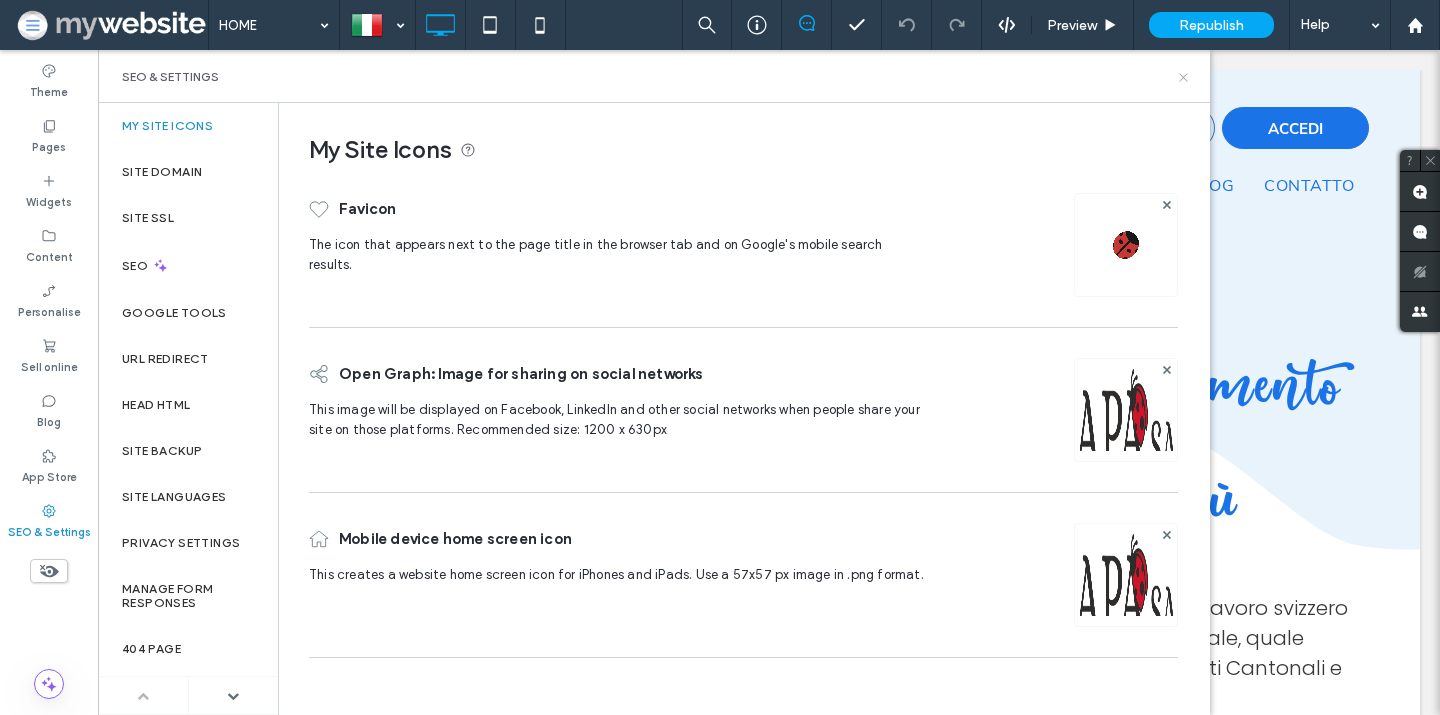 click 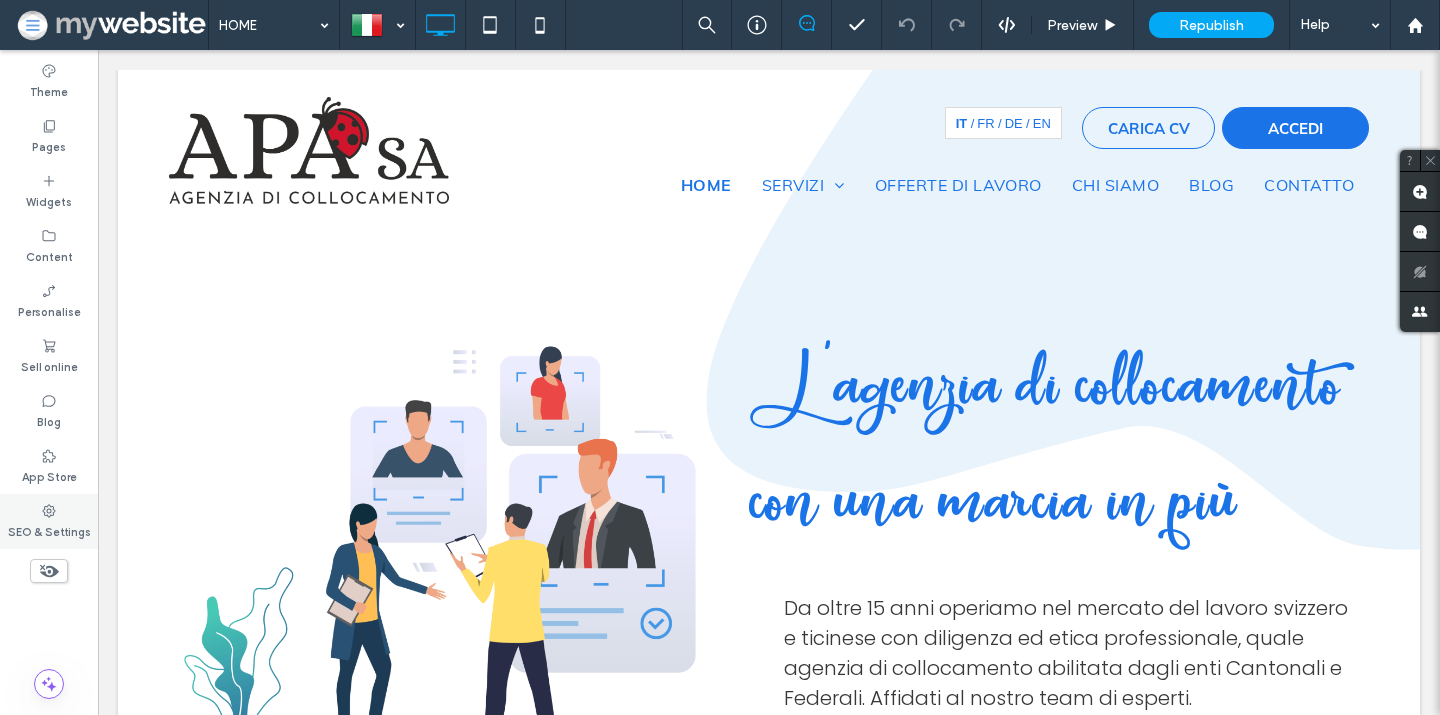 click 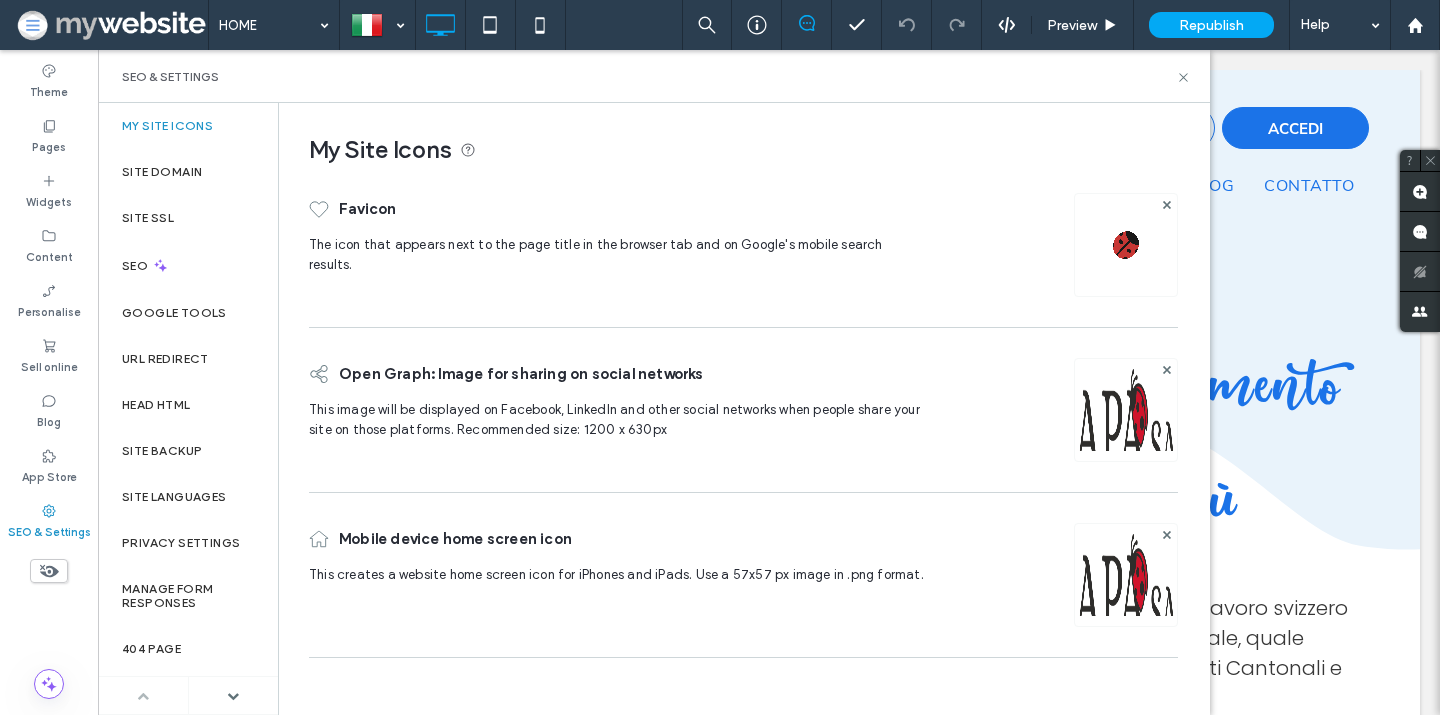 click at bounding box center (1126, 437) 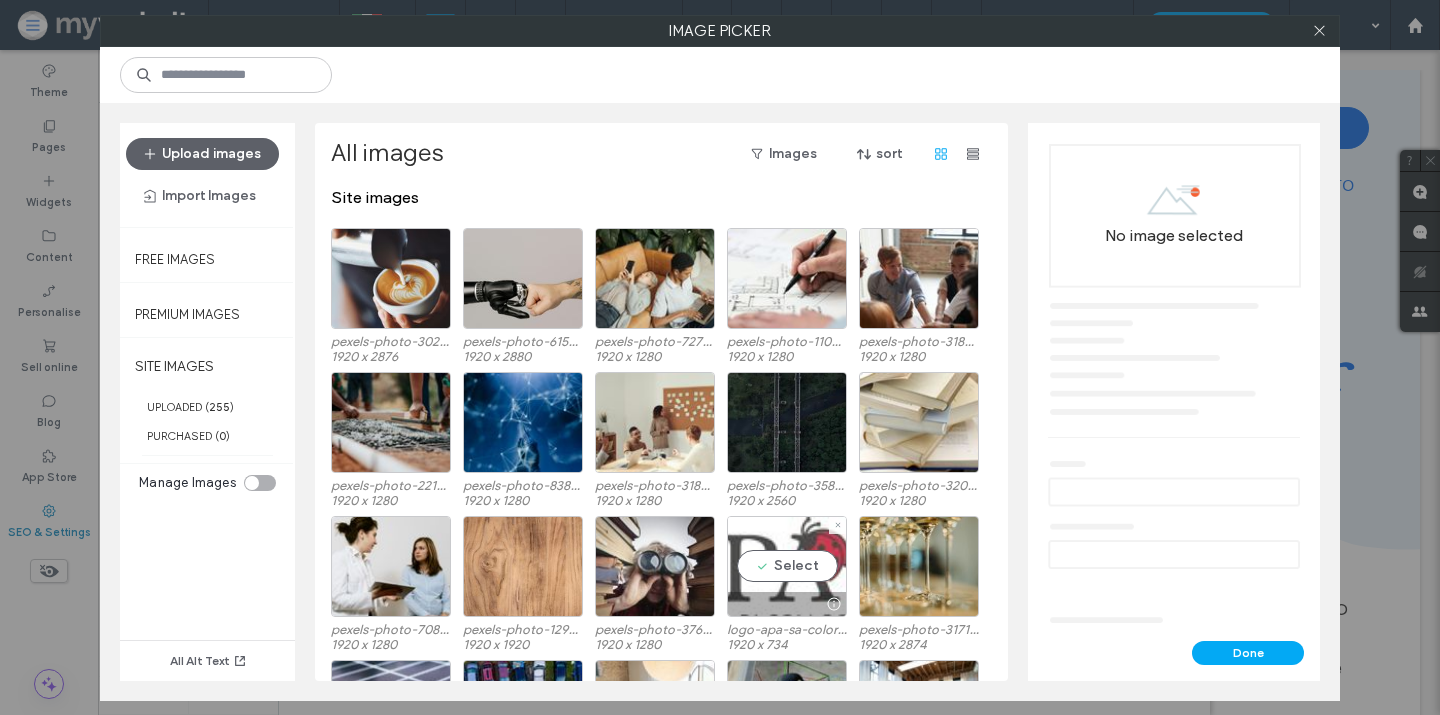 click on "Select" at bounding box center (787, 566) 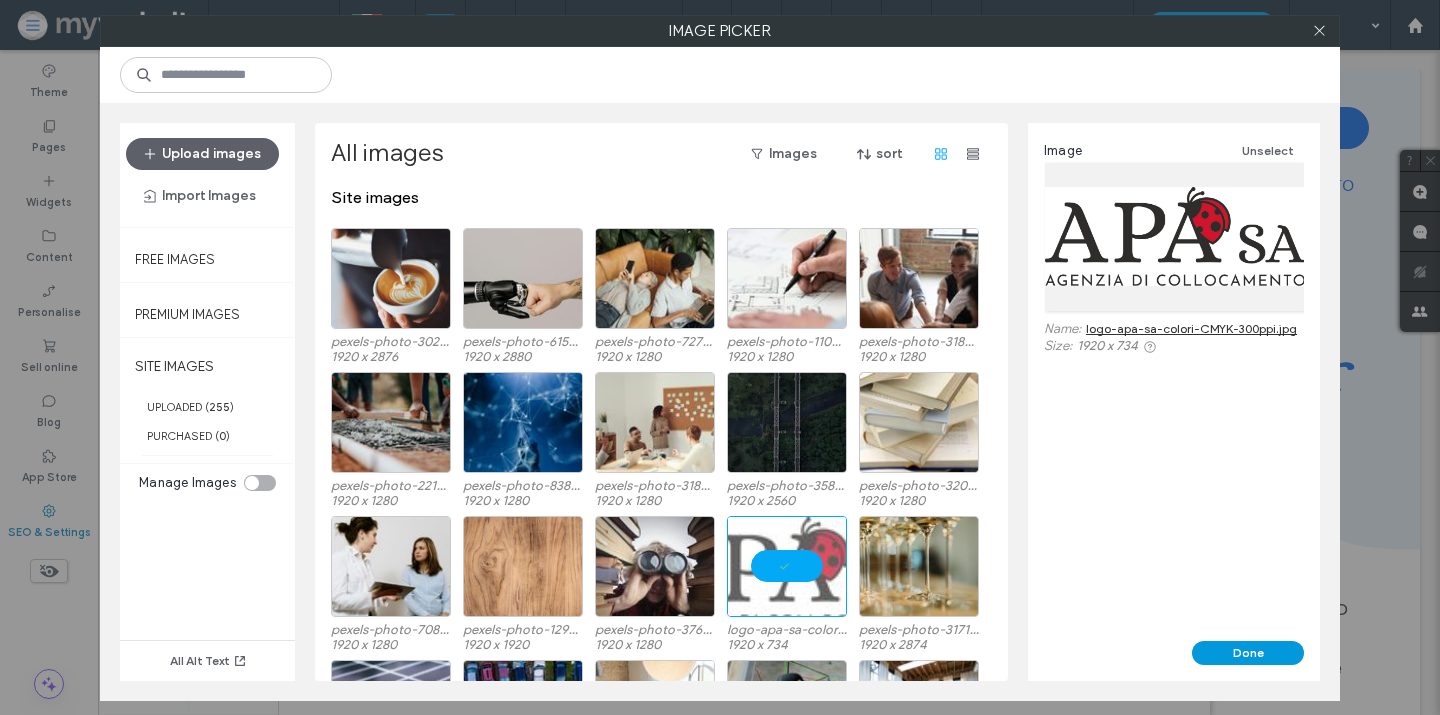 click on "Done" at bounding box center [1248, 653] 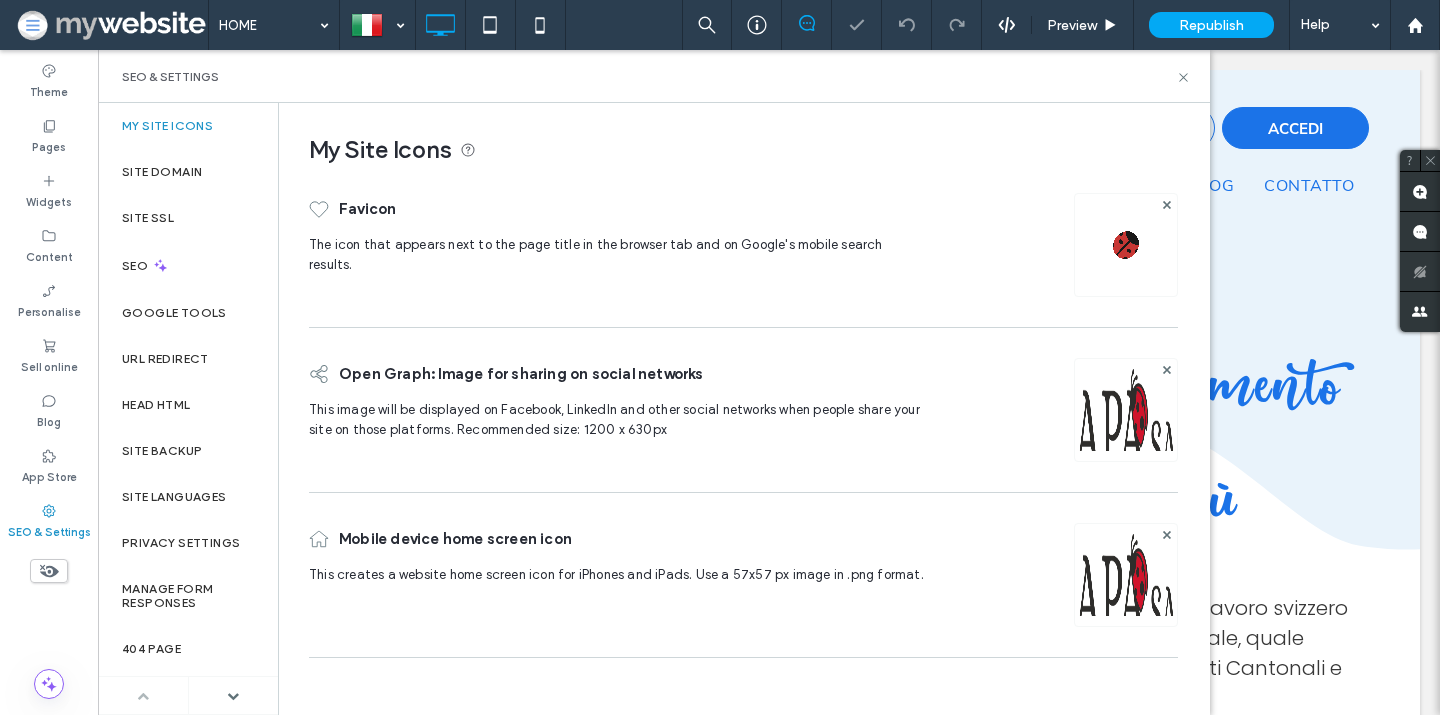 click on "SEO & Settings" at bounding box center (654, 76) 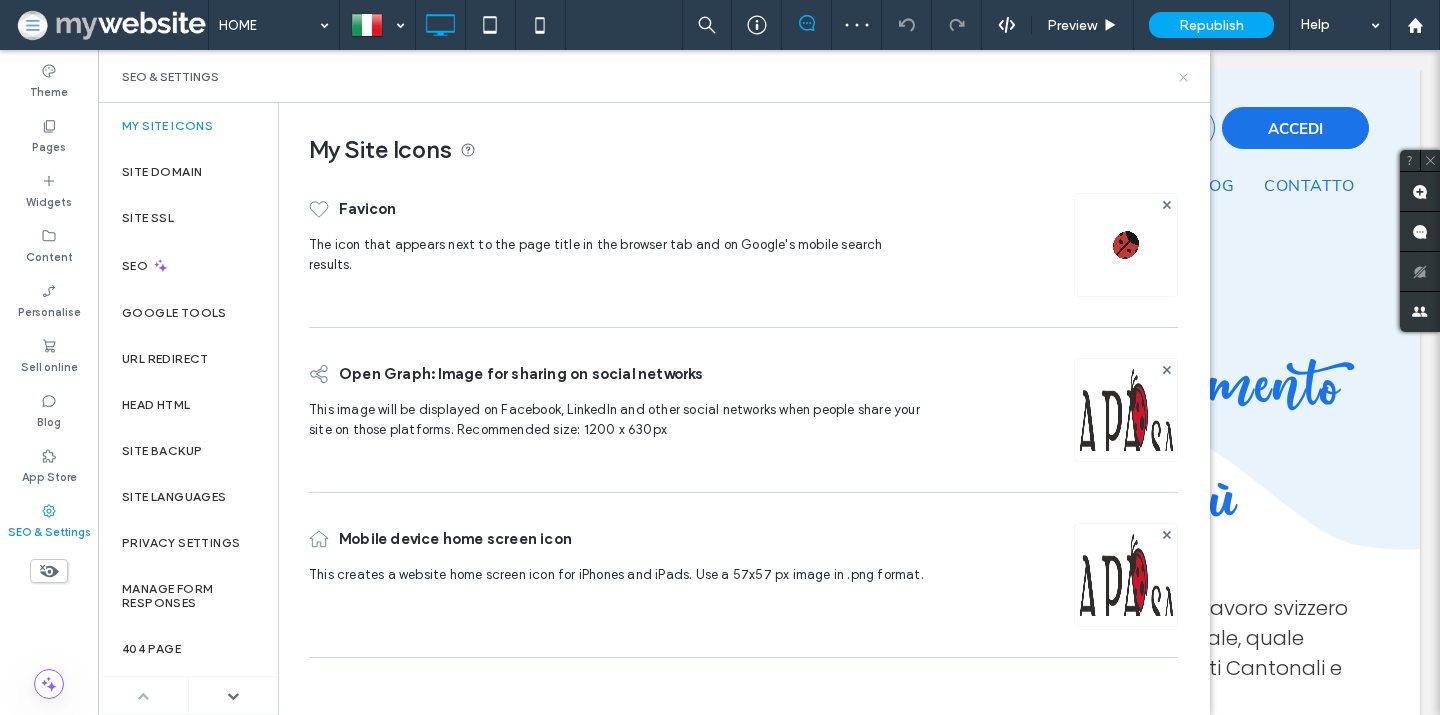 click 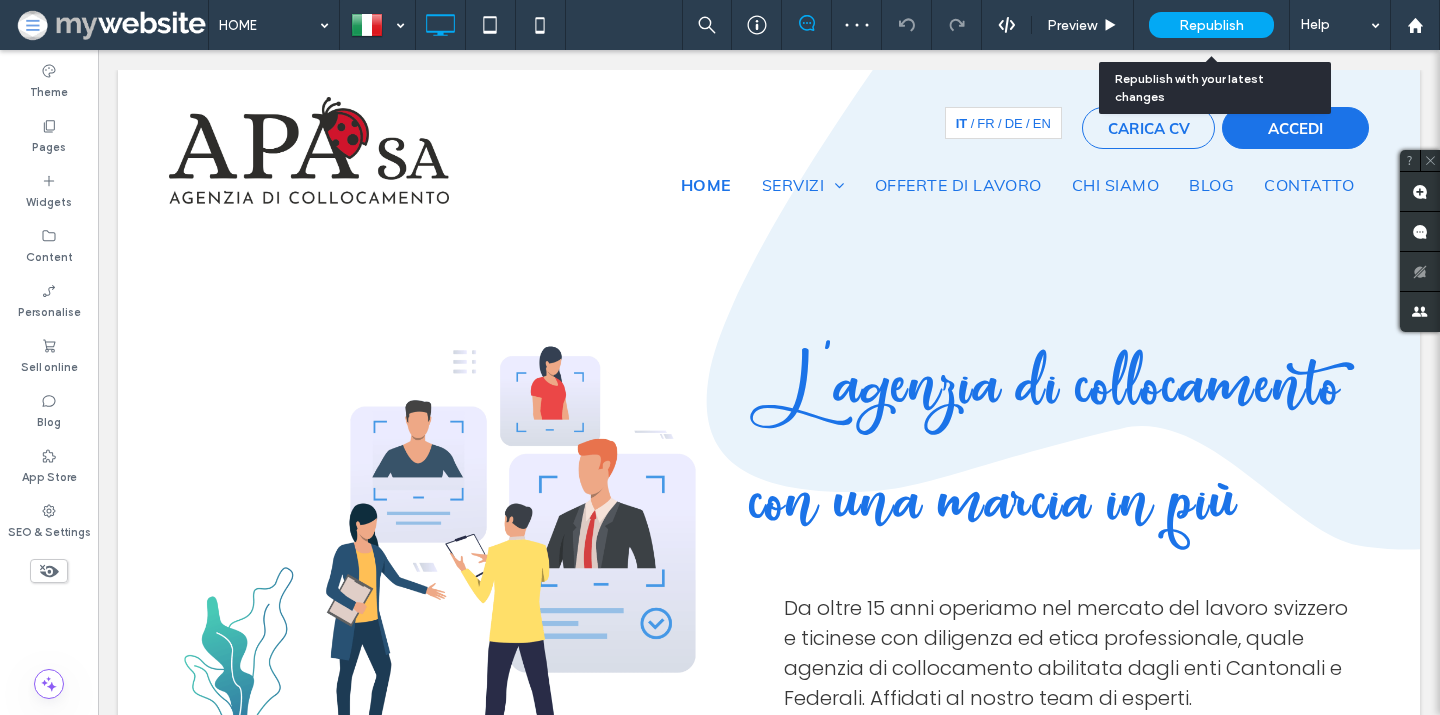 click on "Republish" at bounding box center (1211, 25) 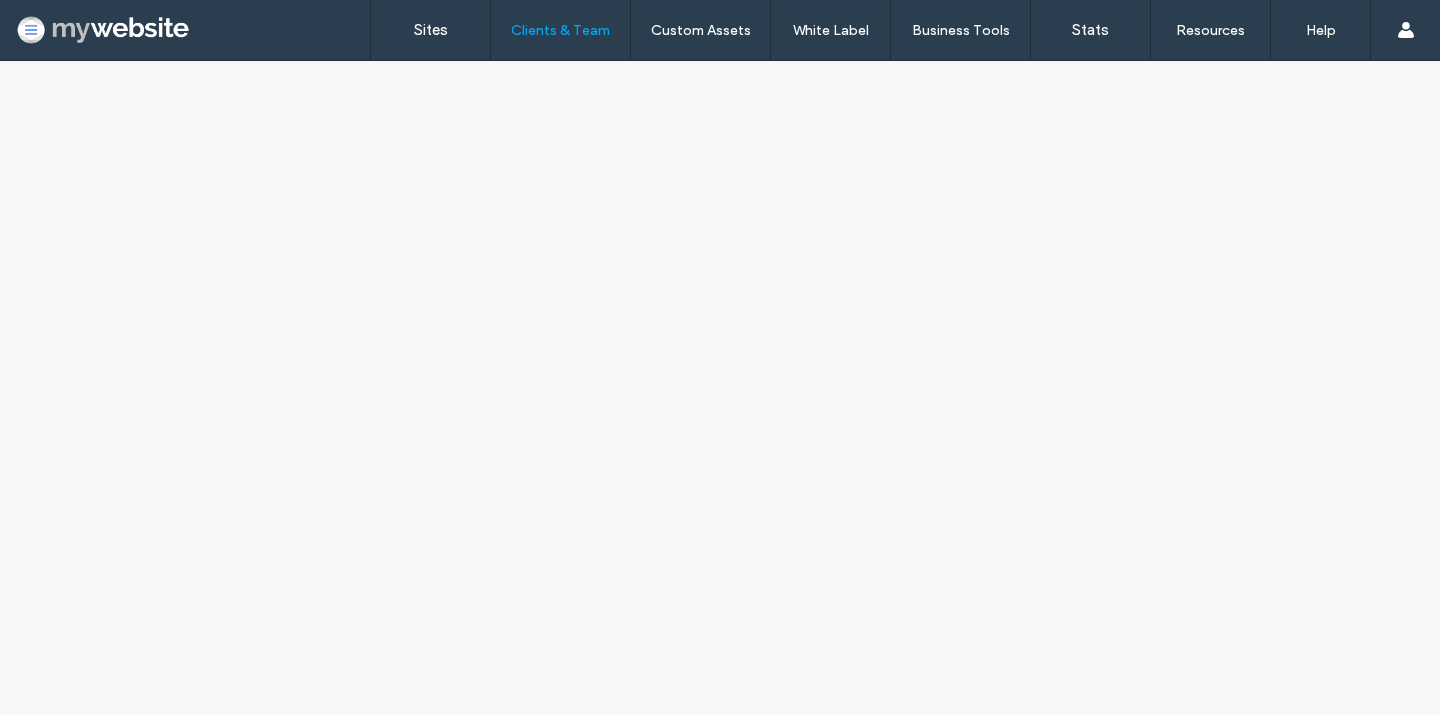 scroll, scrollTop: 0, scrollLeft: 0, axis: both 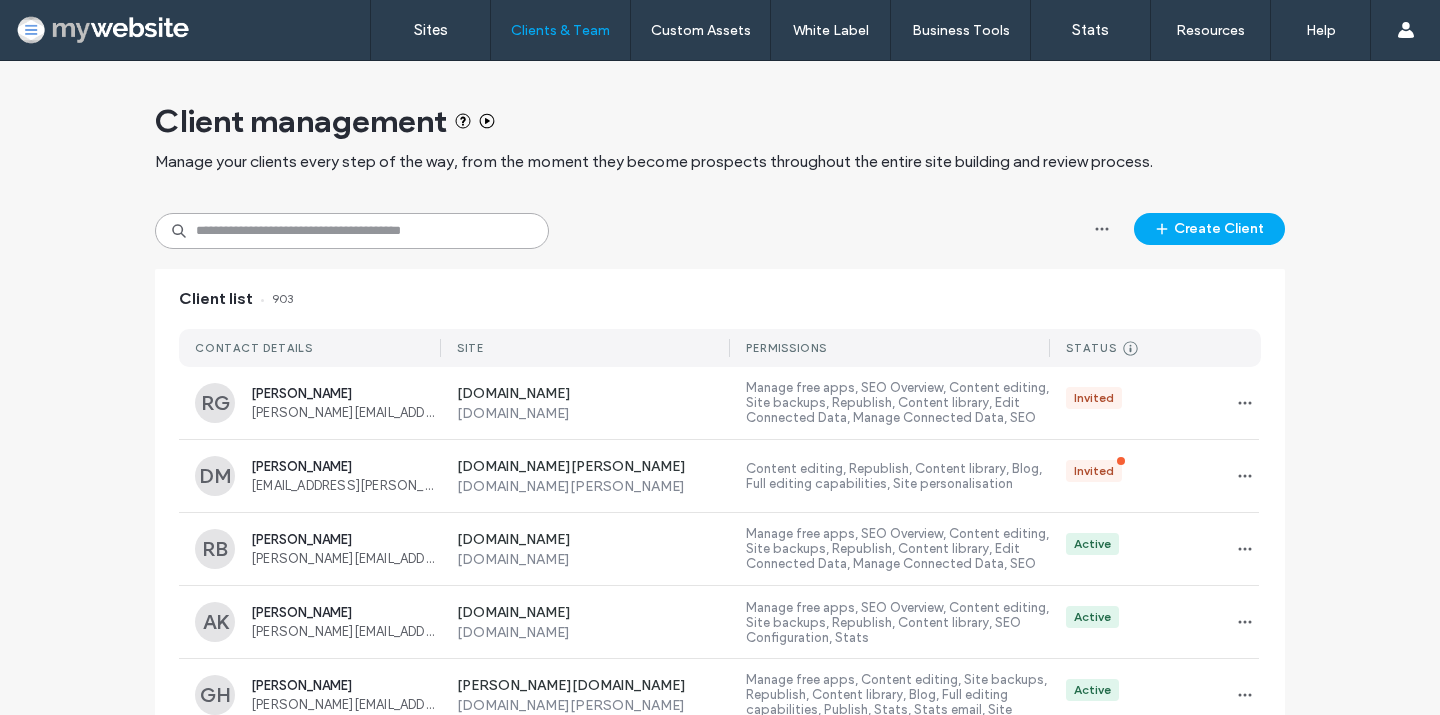 click at bounding box center [352, 231] 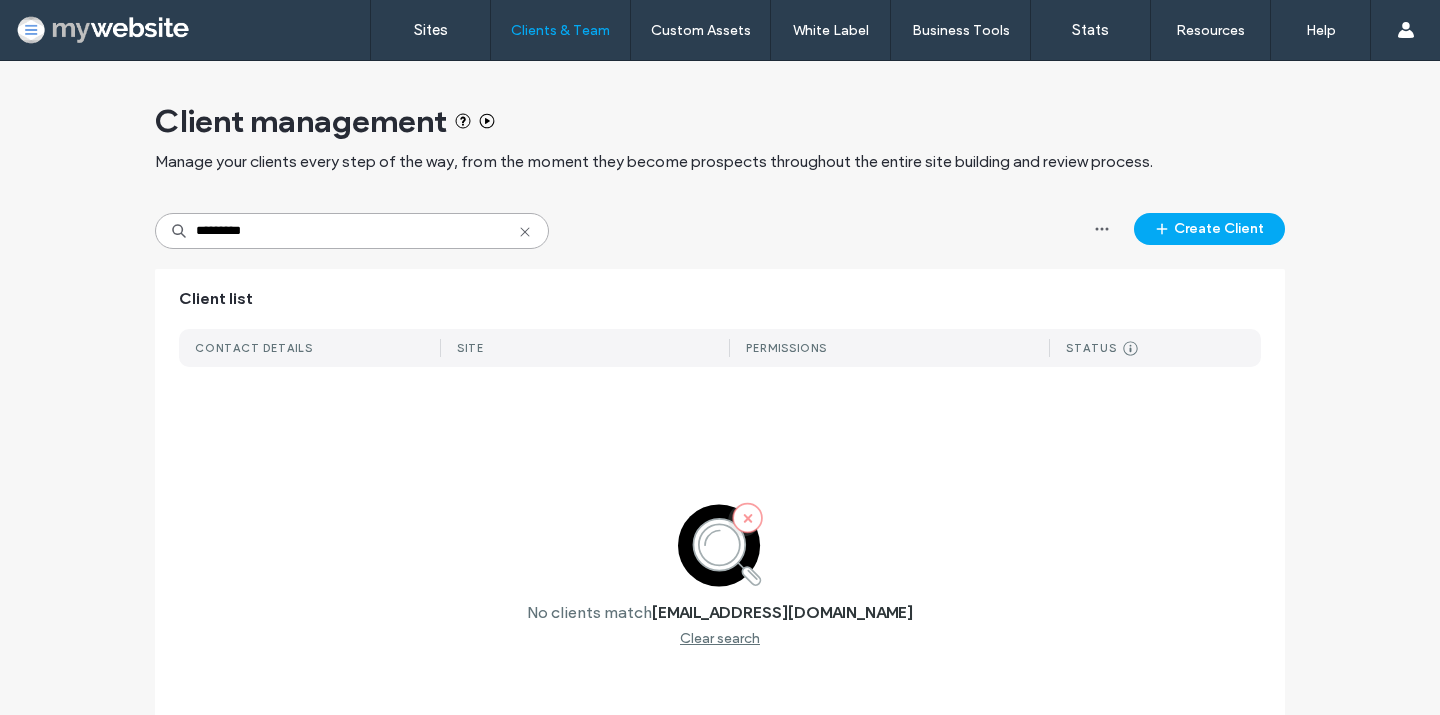 type on "*********" 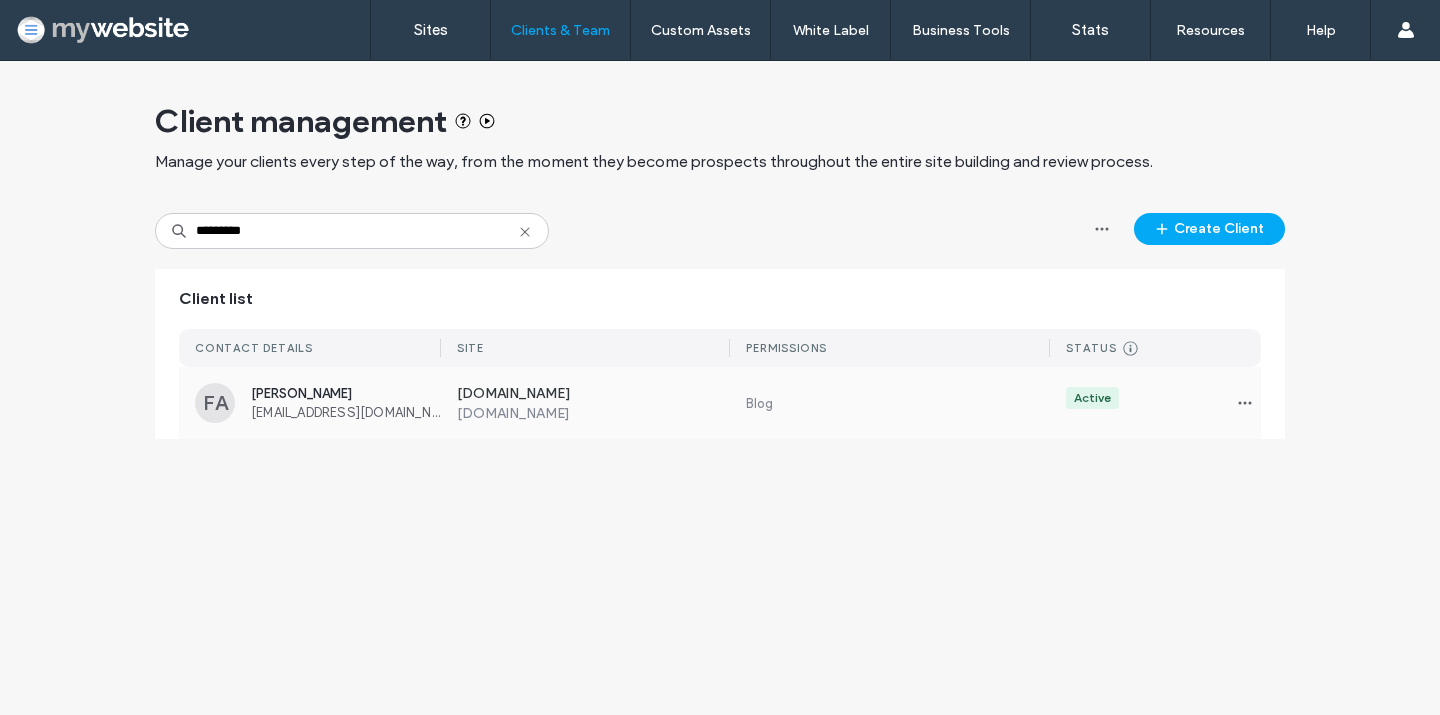 click on "Francesco Andreiuolo" at bounding box center (346, 393) 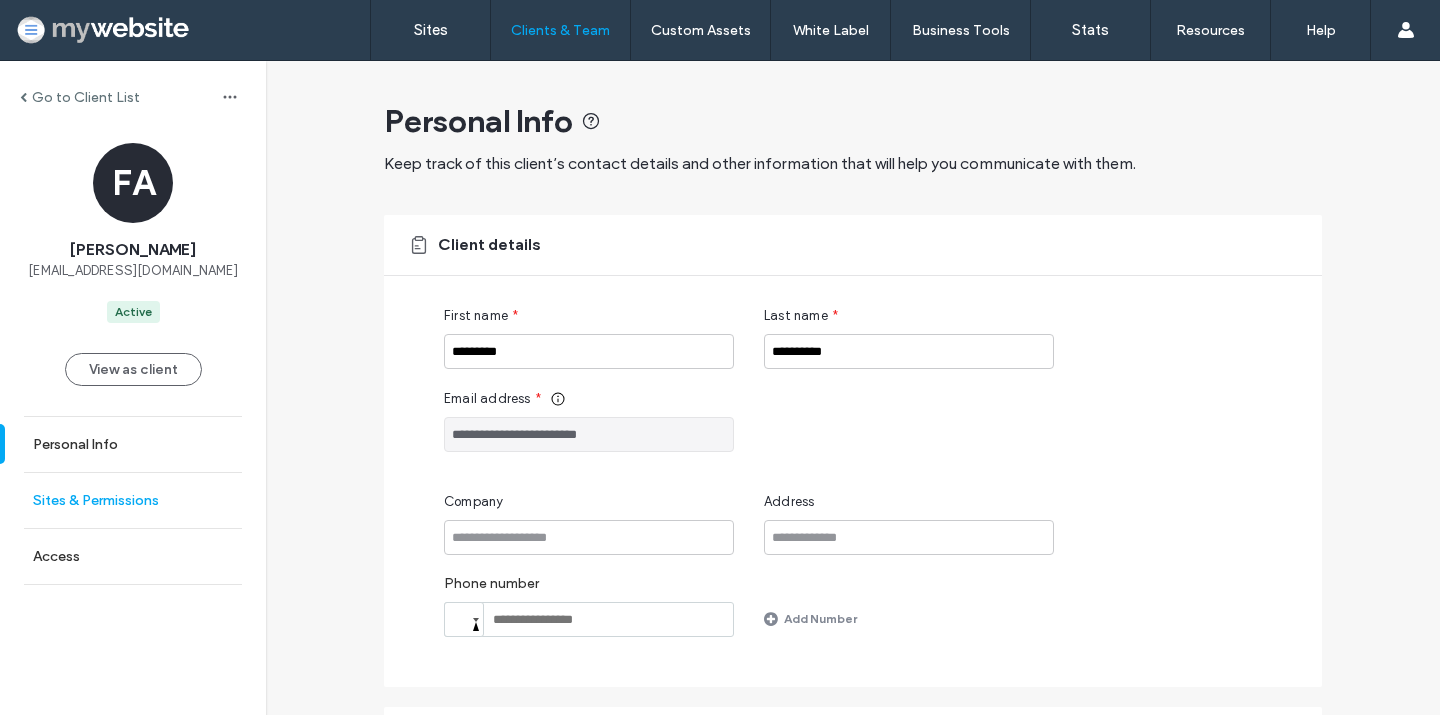 click on "Sites & Permissions" at bounding box center (133, 500) 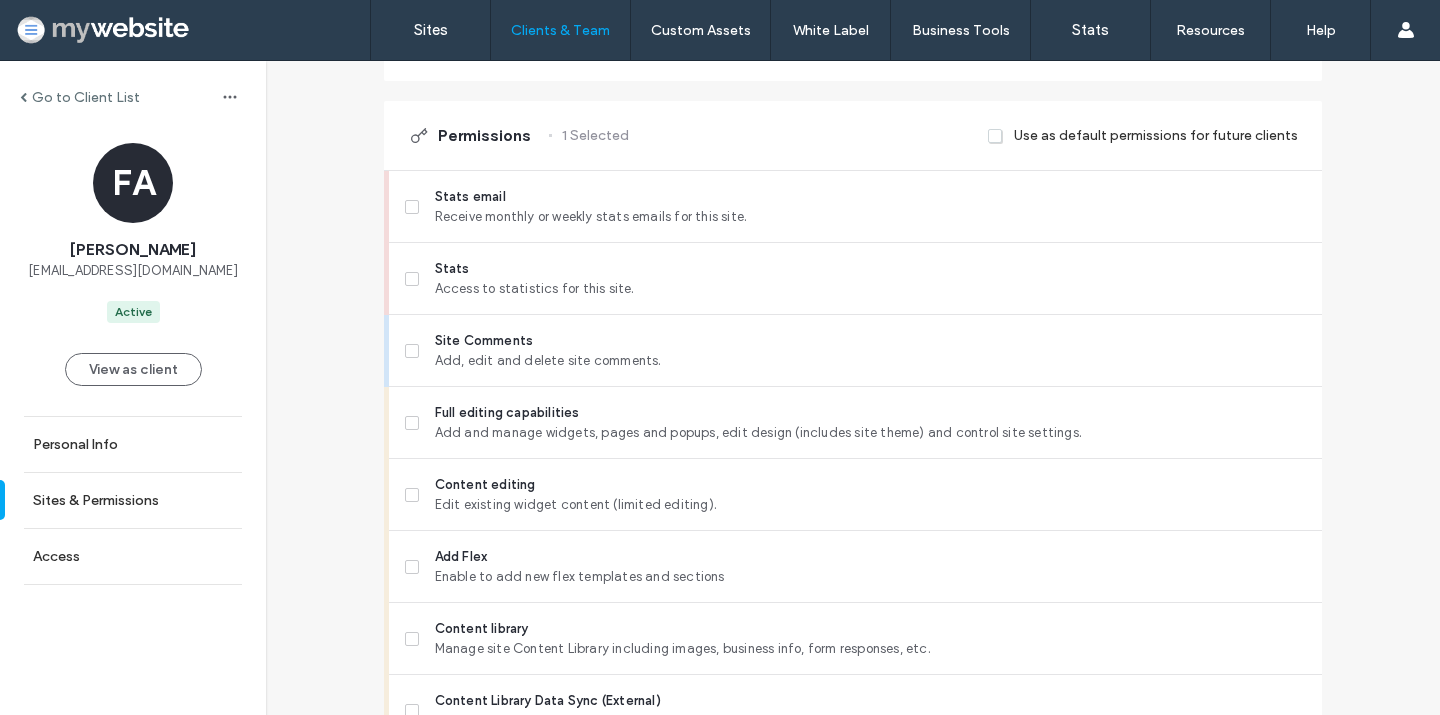 scroll, scrollTop: 526, scrollLeft: 0, axis: vertical 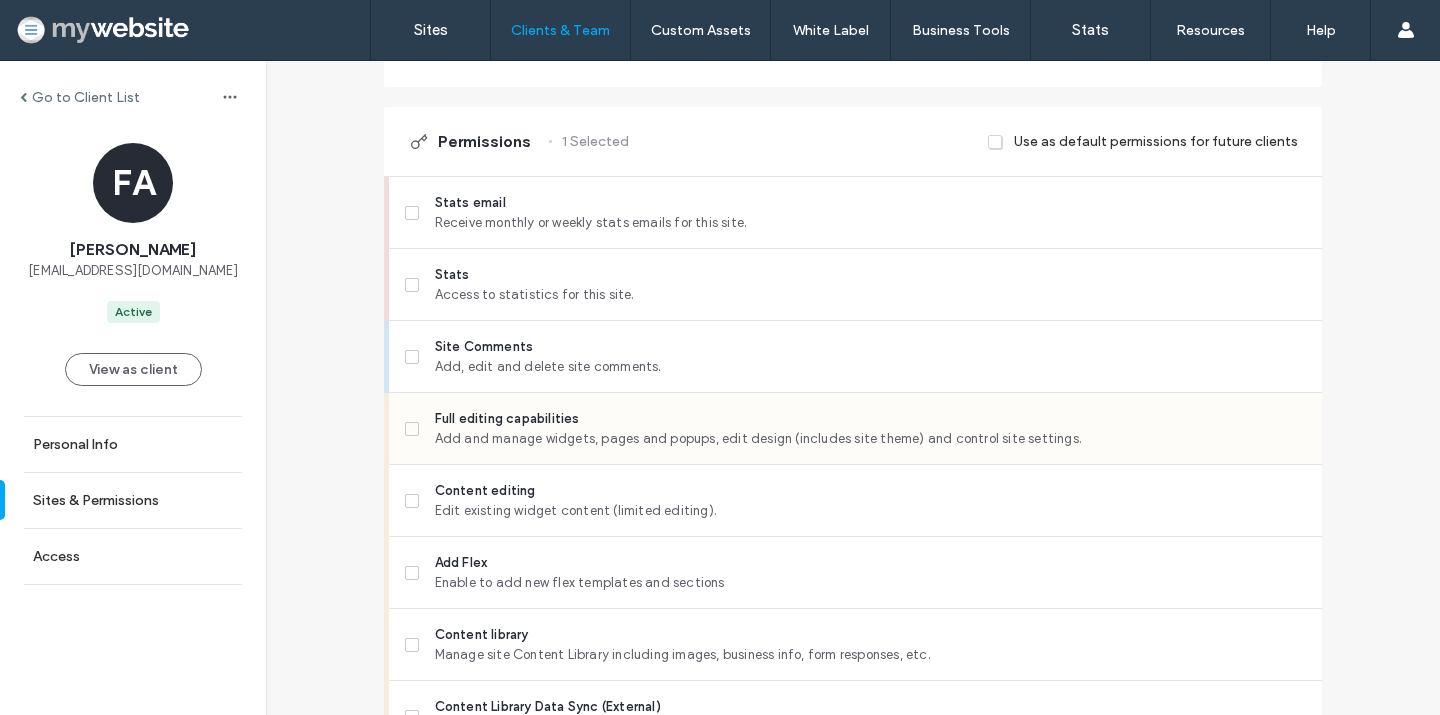 click on "Full editing capabilities" at bounding box center [870, 419] 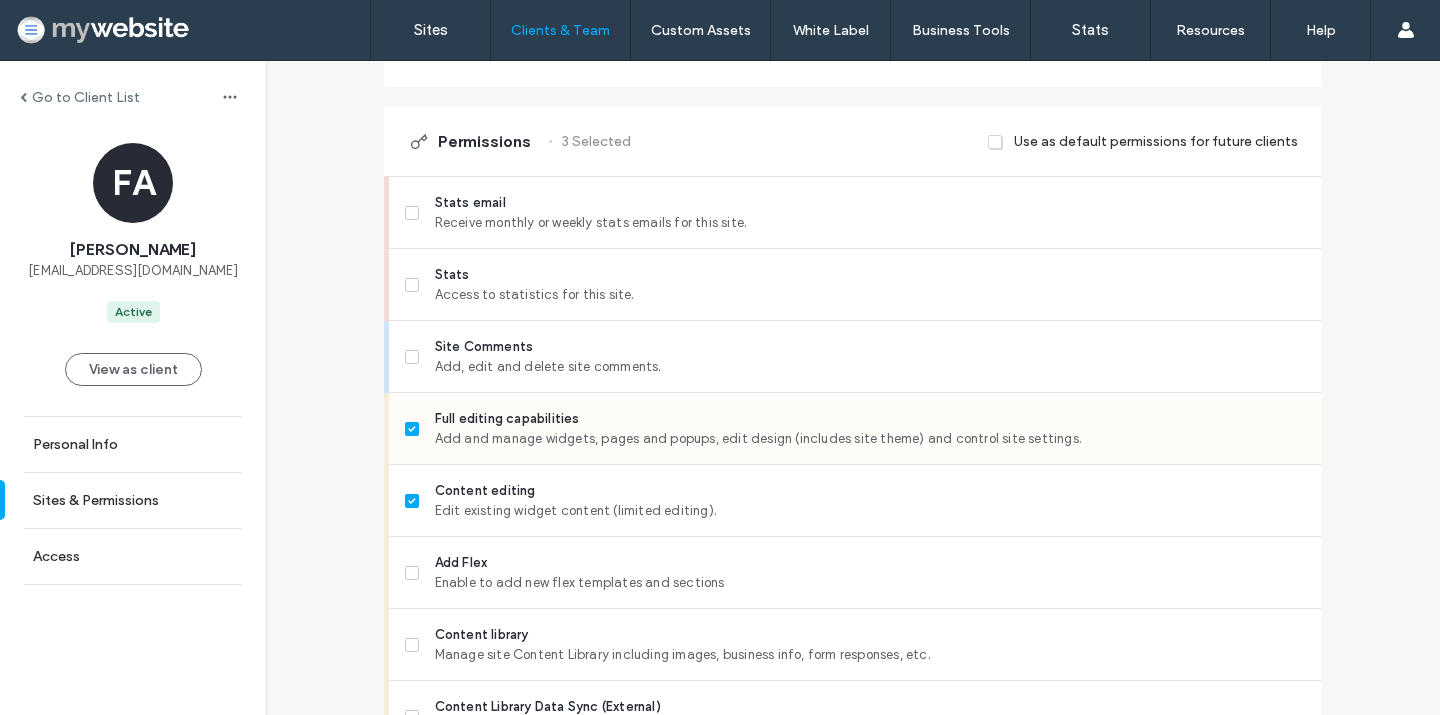scroll, scrollTop: 1788, scrollLeft: 0, axis: vertical 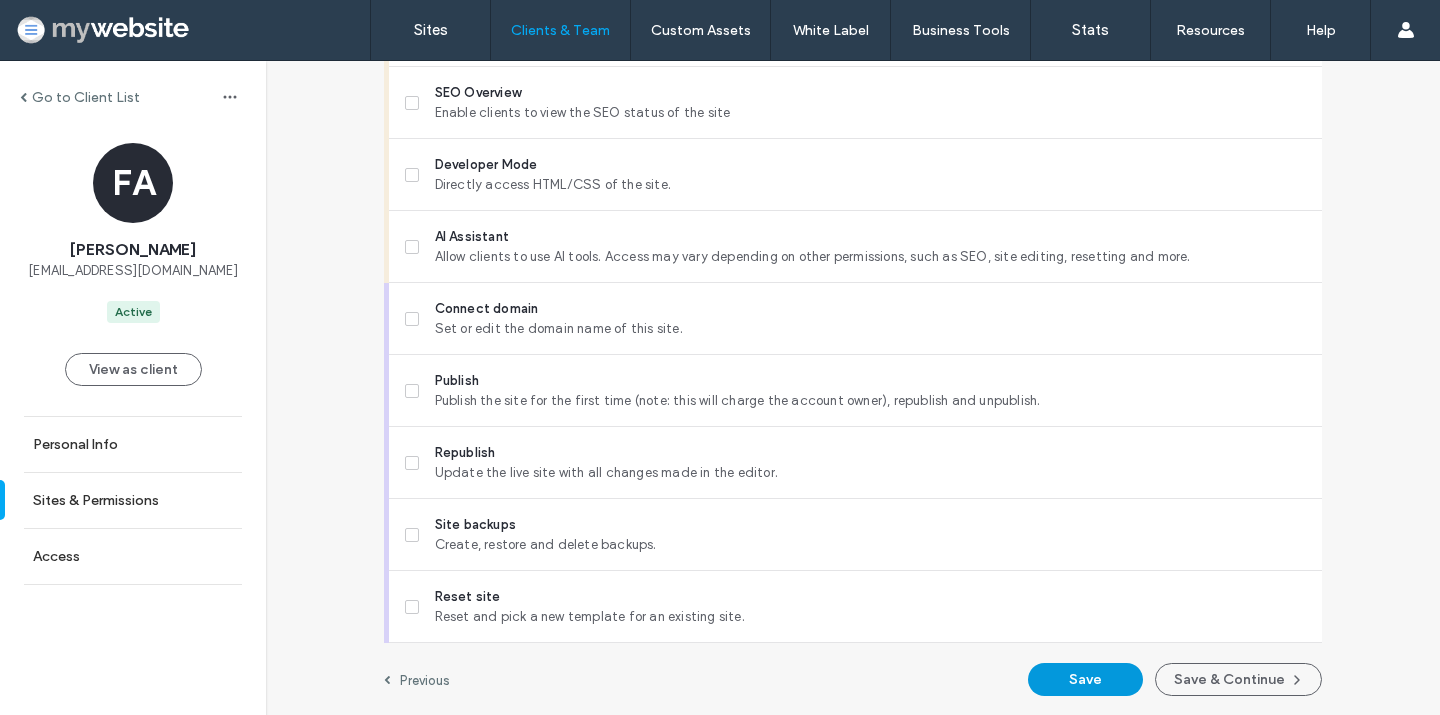 click on "Save" at bounding box center (1085, 679) 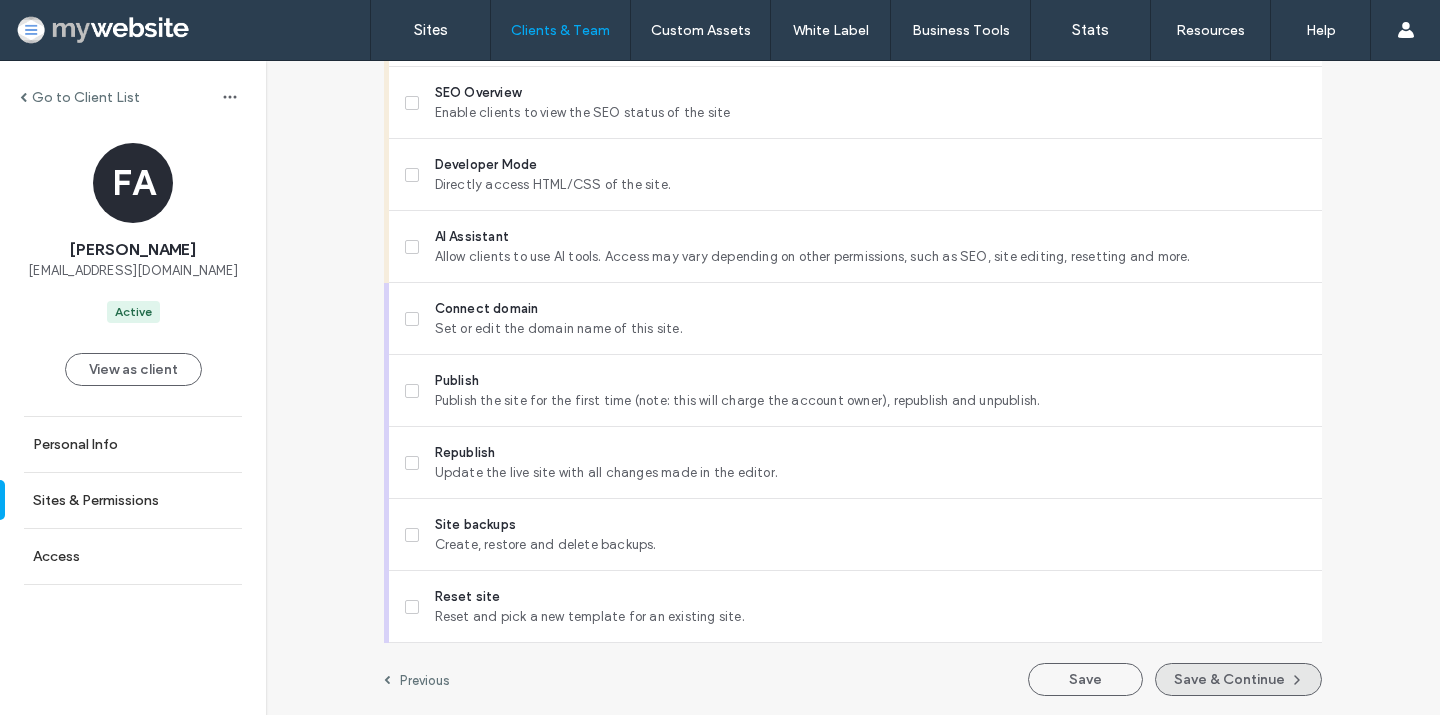 click on "Save & Continue" at bounding box center (1238, 679) 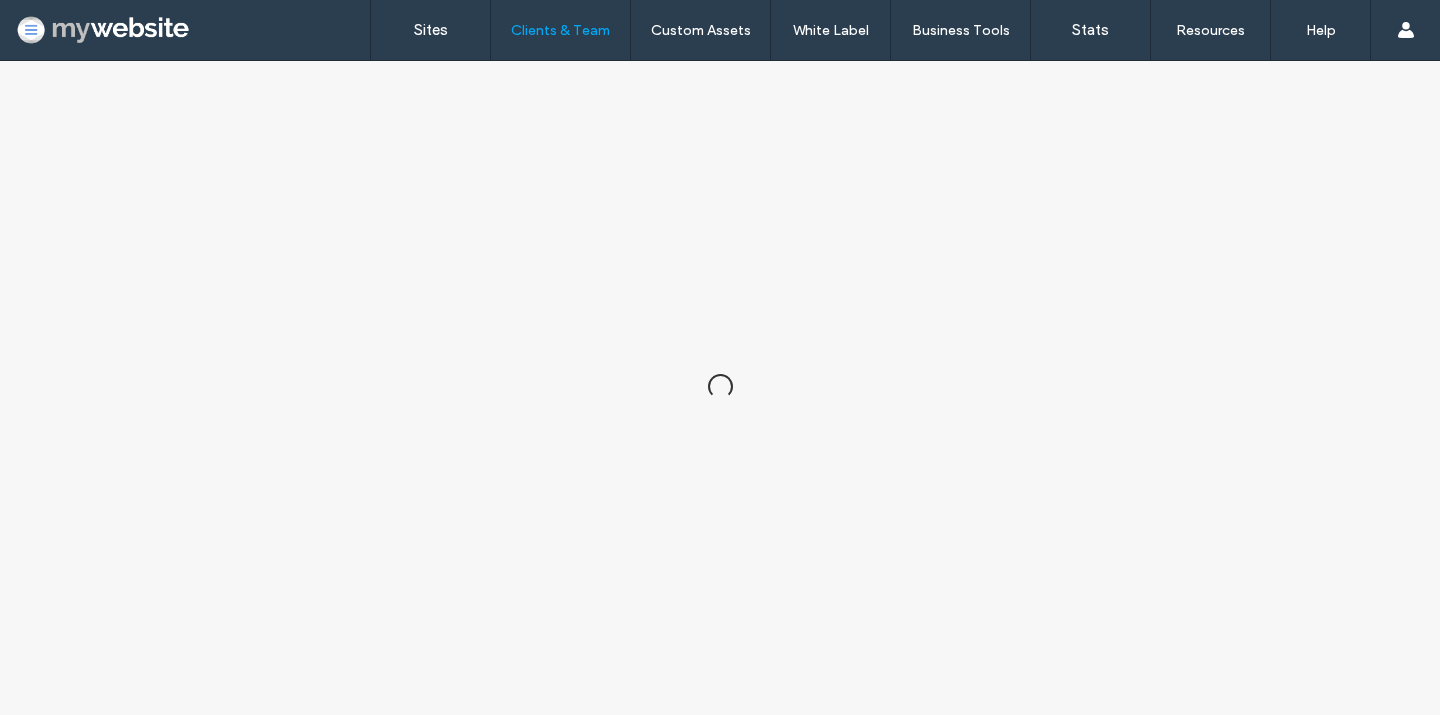 scroll, scrollTop: 0, scrollLeft: 0, axis: both 